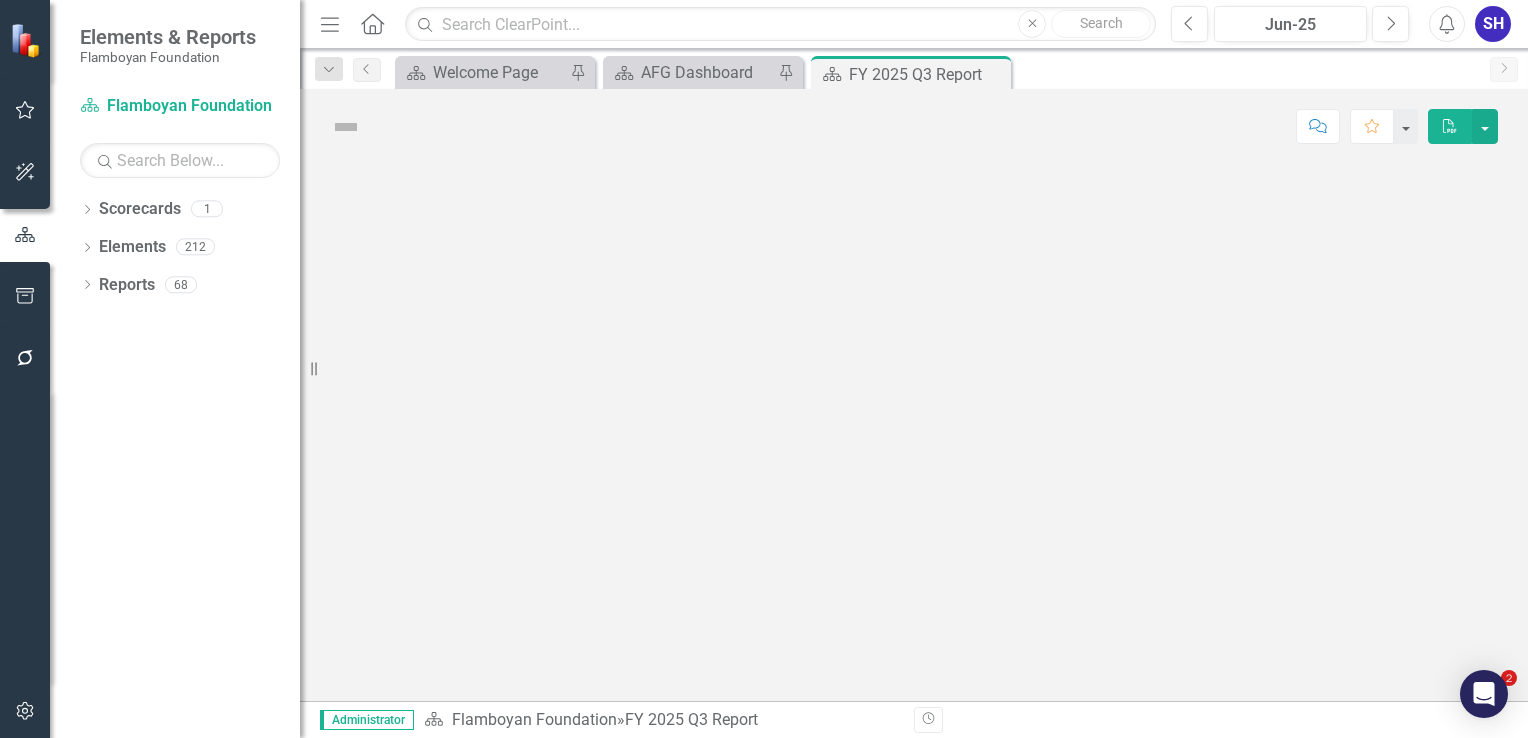 scroll, scrollTop: 0, scrollLeft: 0, axis: both 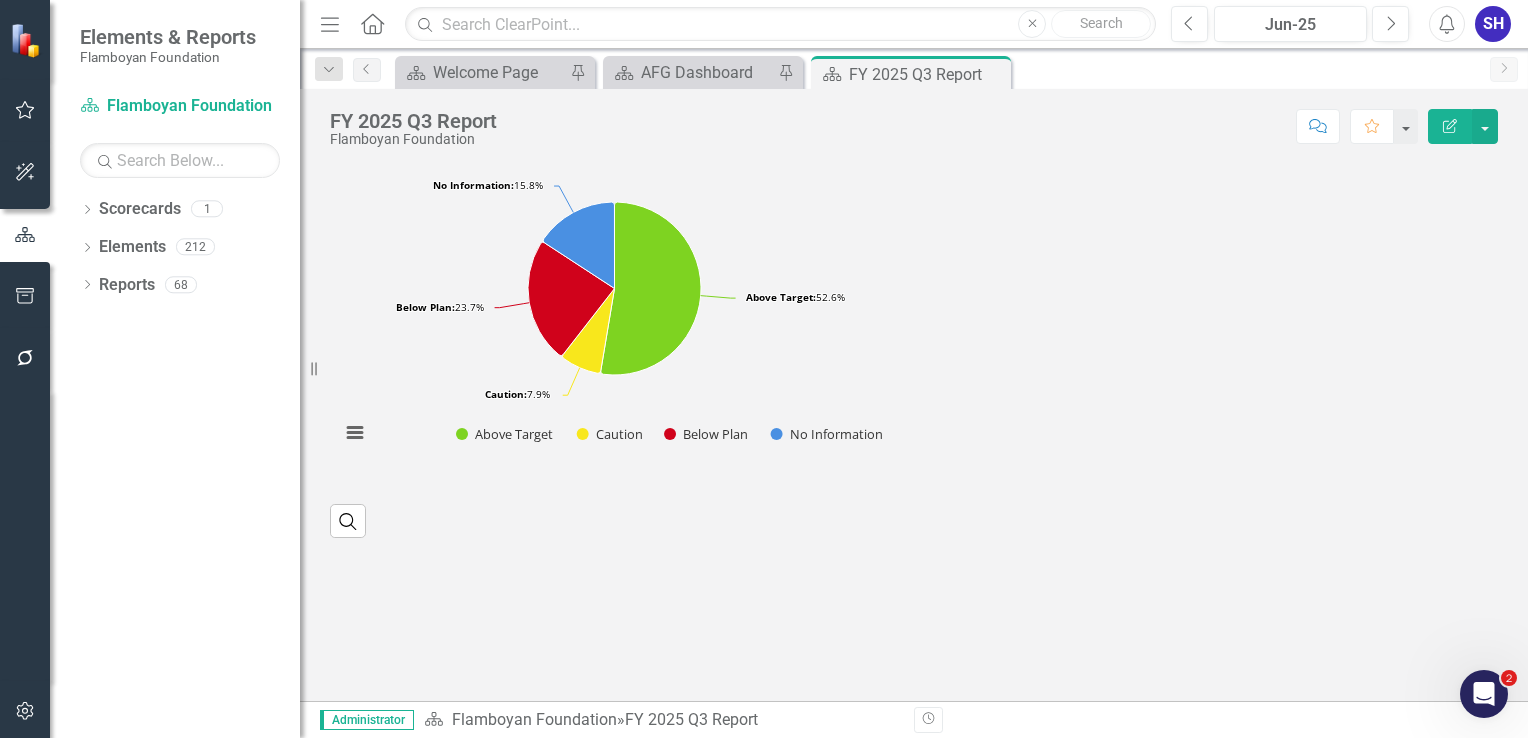 click on "Documents" at bounding box center (96, 297) 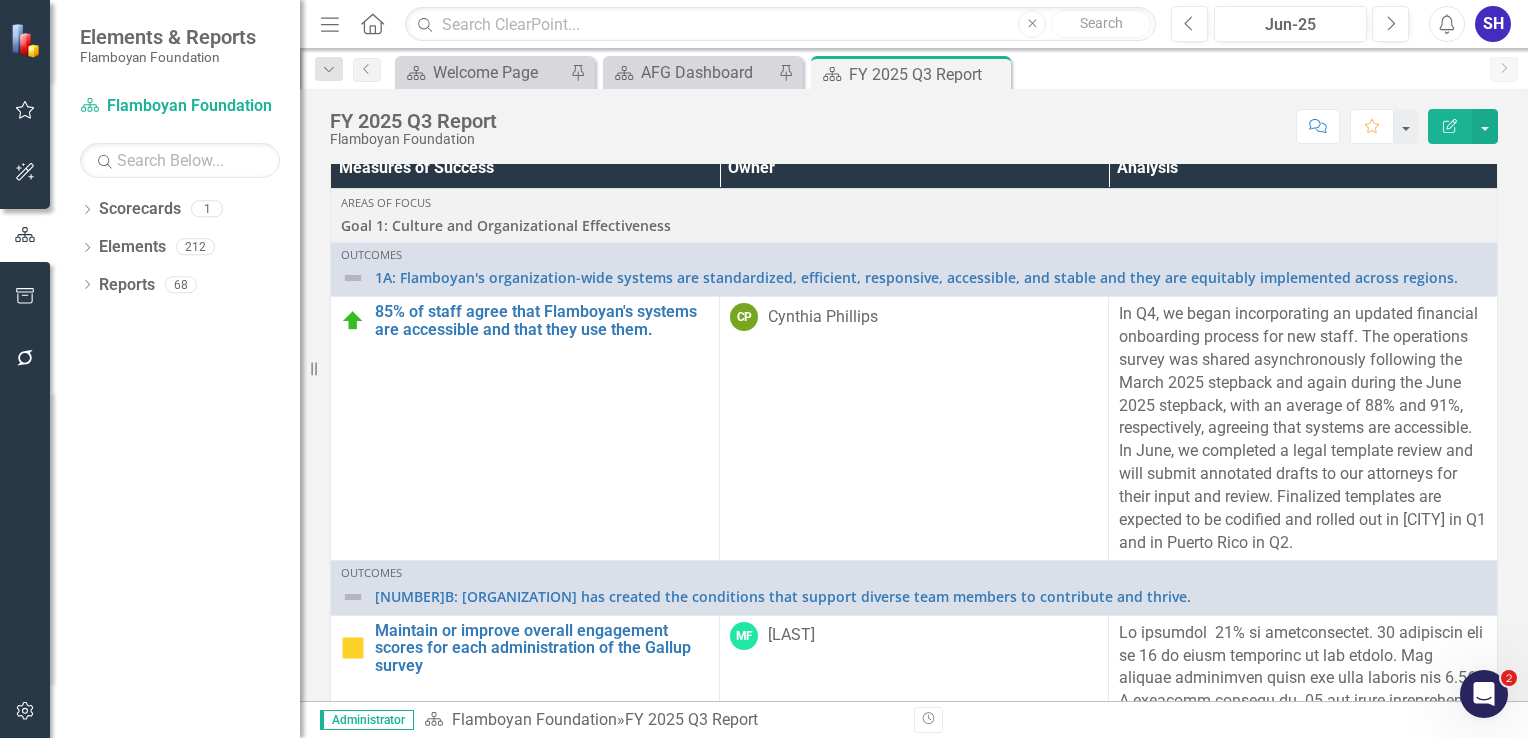scroll, scrollTop: 358, scrollLeft: 0, axis: vertical 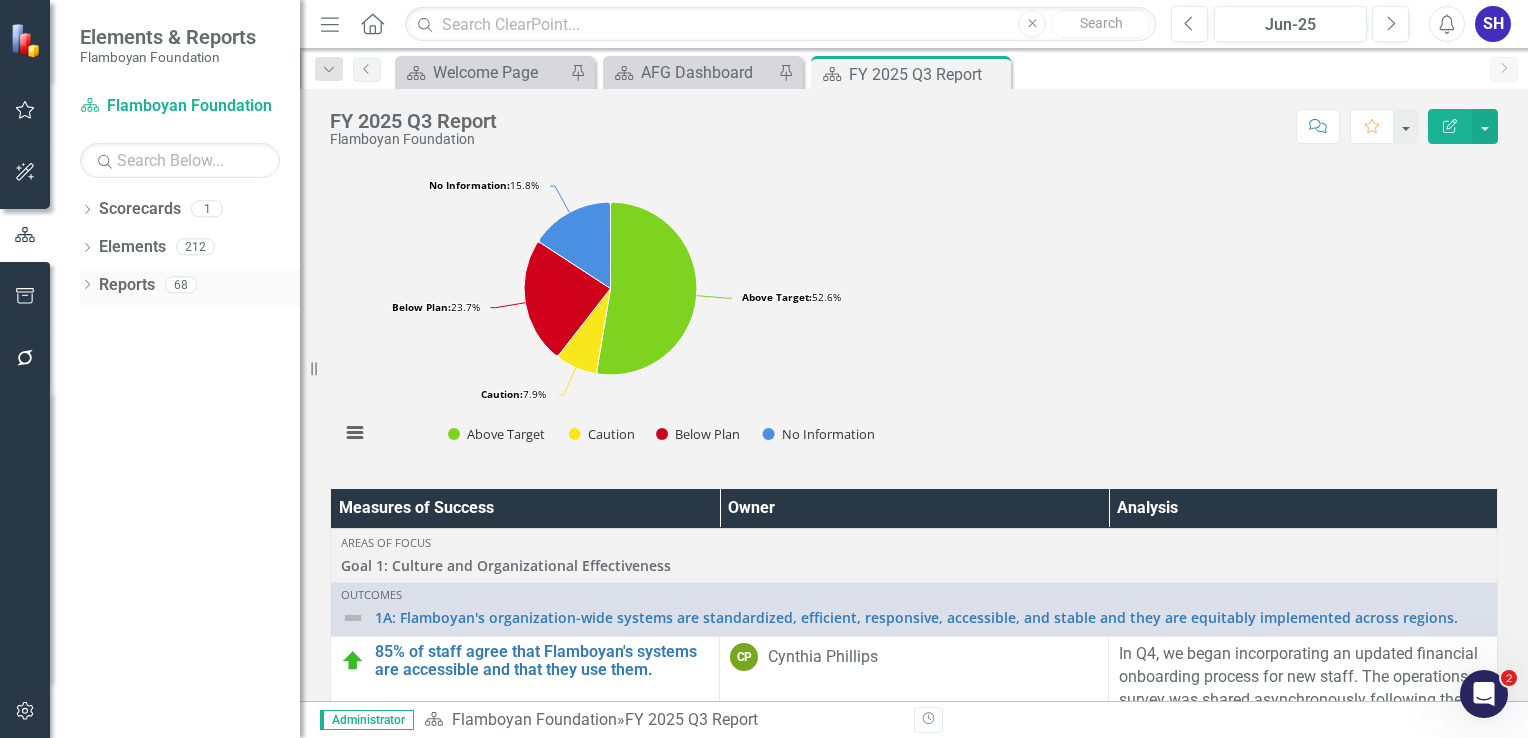 click on "Reports" at bounding box center [127, 285] 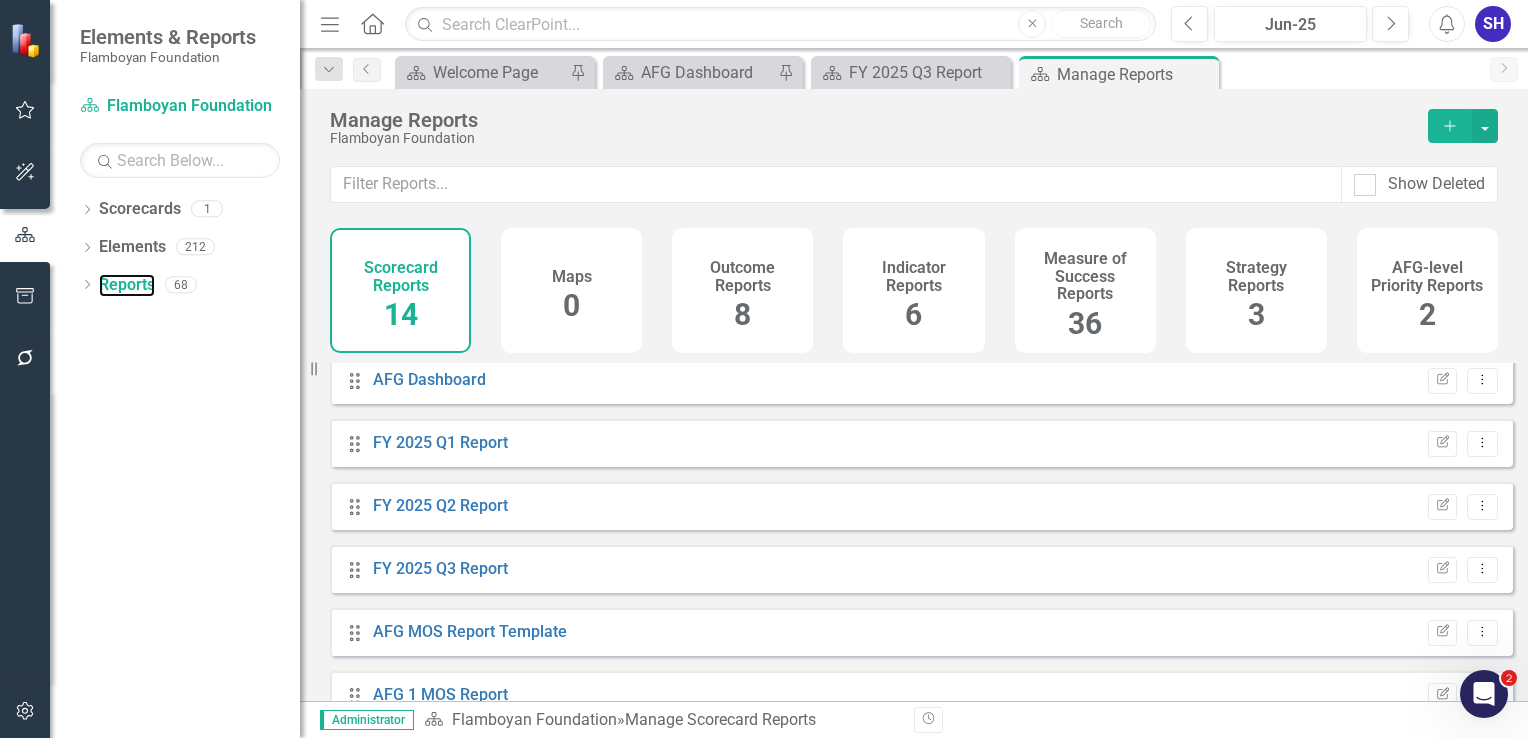 scroll, scrollTop: 540, scrollLeft: 0, axis: vertical 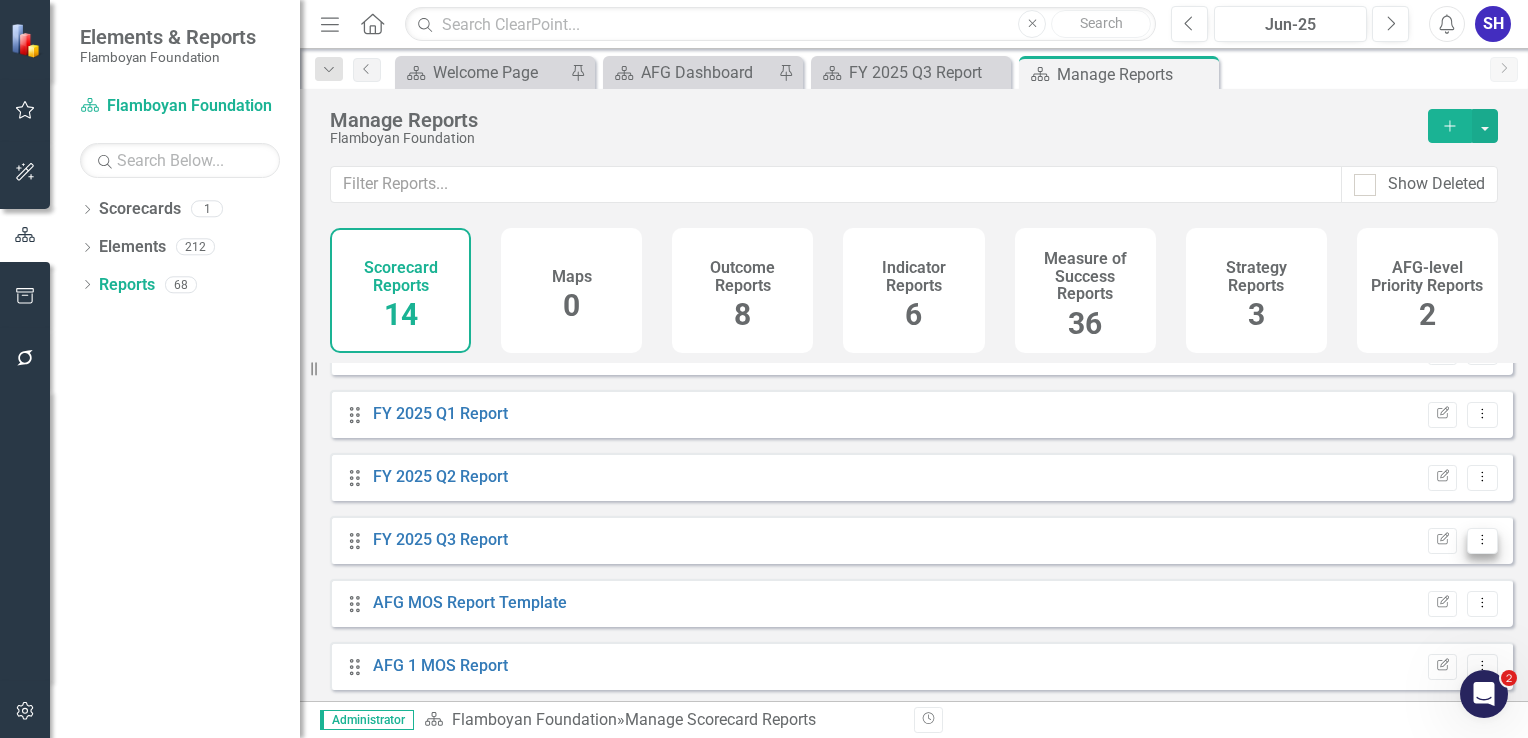 click on "Dropdown Menu" at bounding box center [1482, 539] 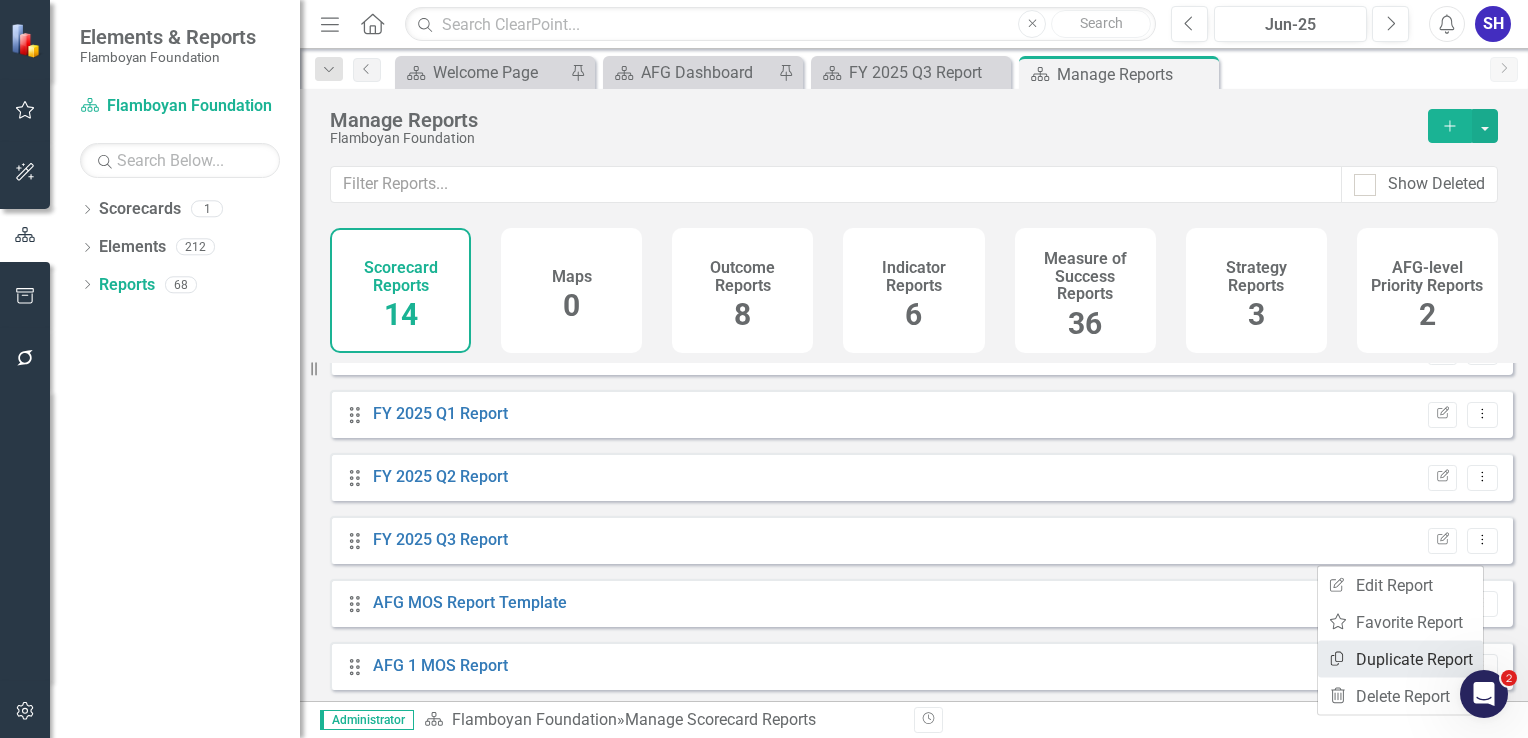 click on "Copy Duplicate Report" at bounding box center (1400, 659) 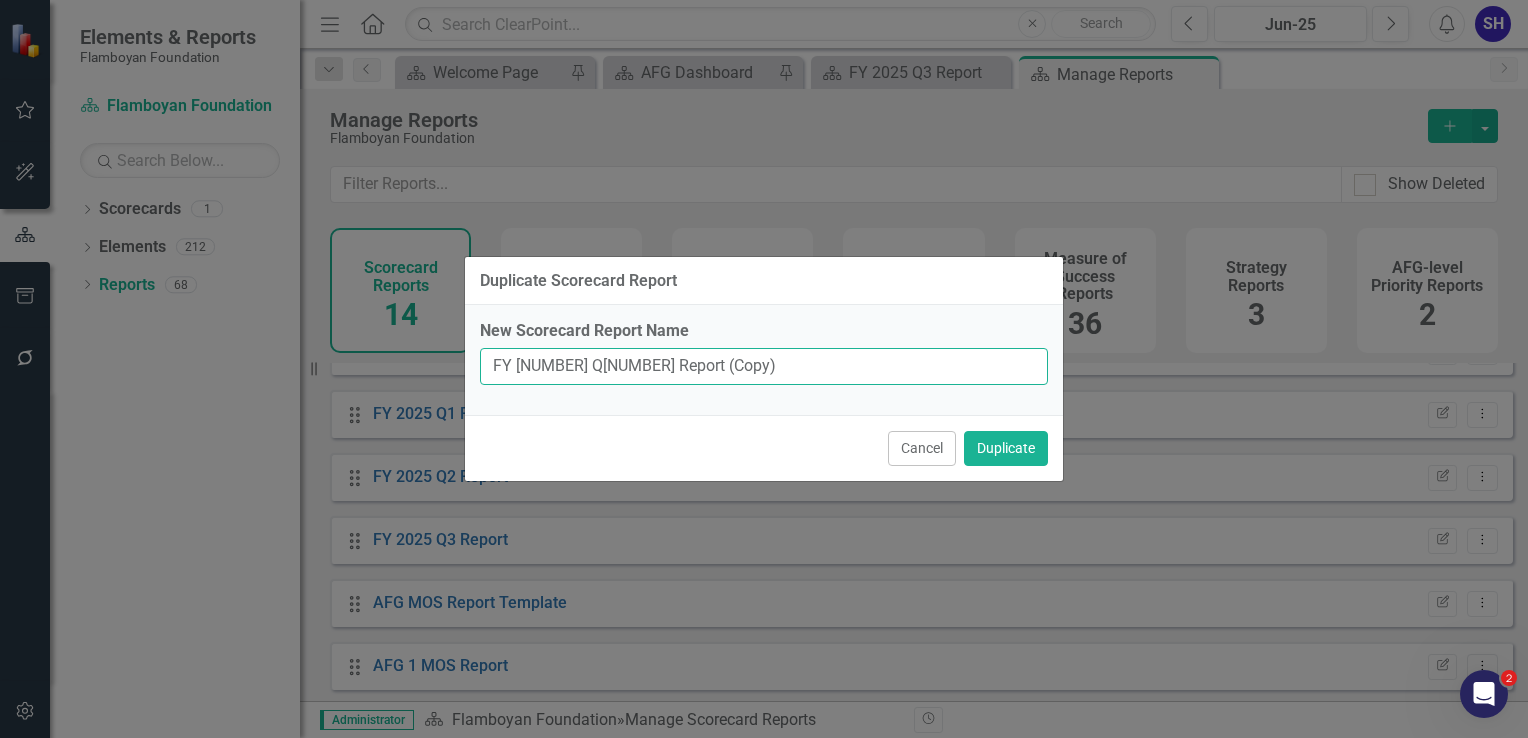 drag, startPoint x: 690, startPoint y: 366, endPoint x: 569, endPoint y: 360, distance: 121.14867 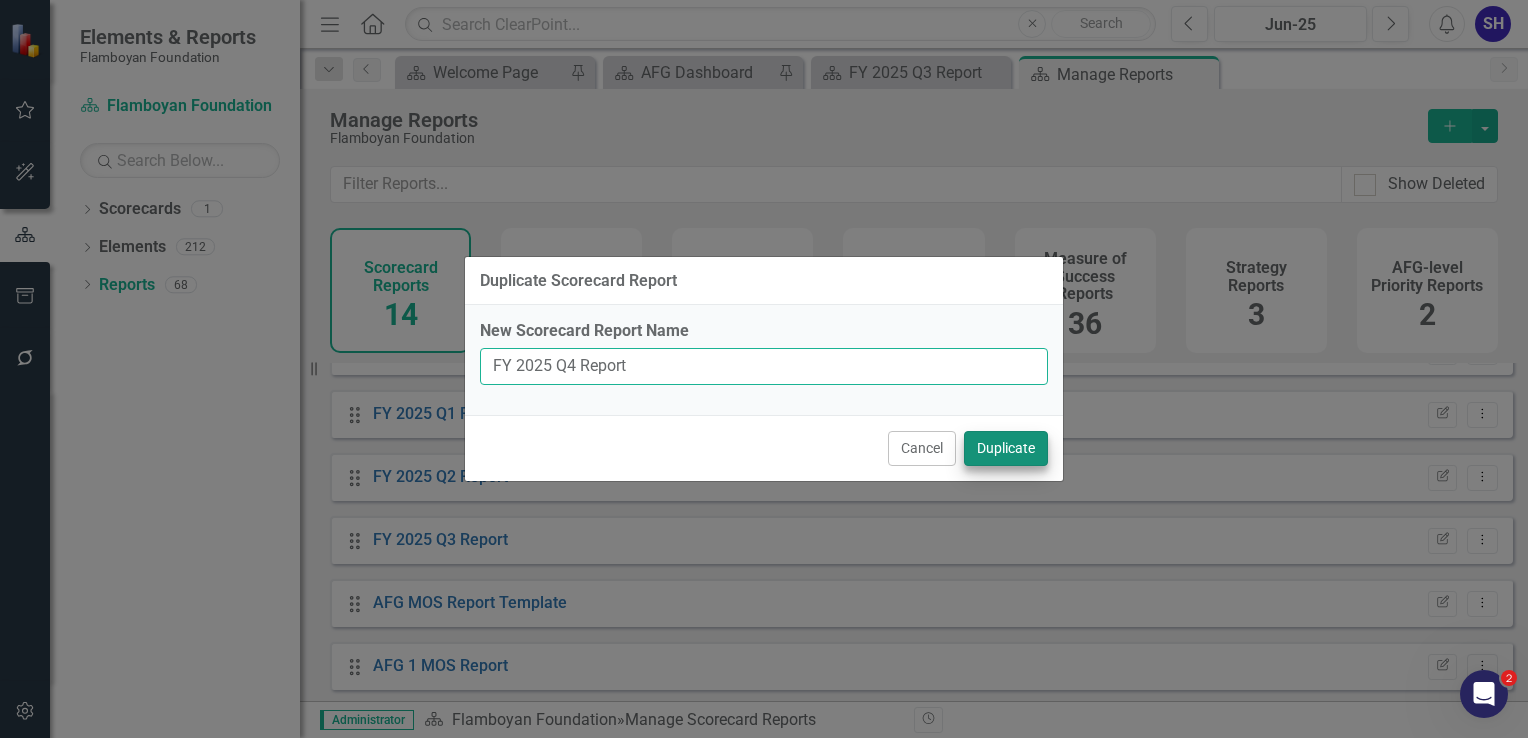 type on "FY 2025 Q4 Report" 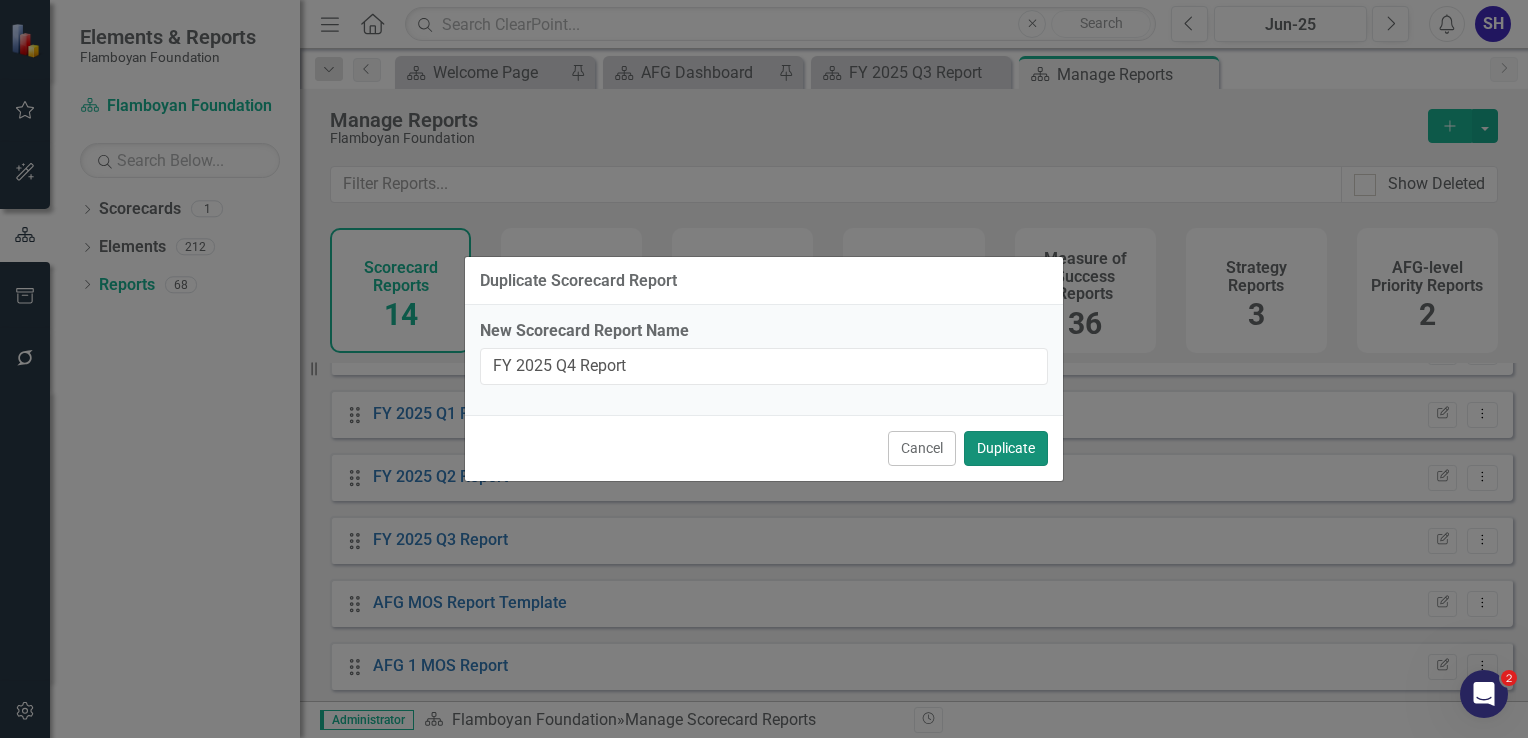 click on "Duplicate" at bounding box center (1006, 448) 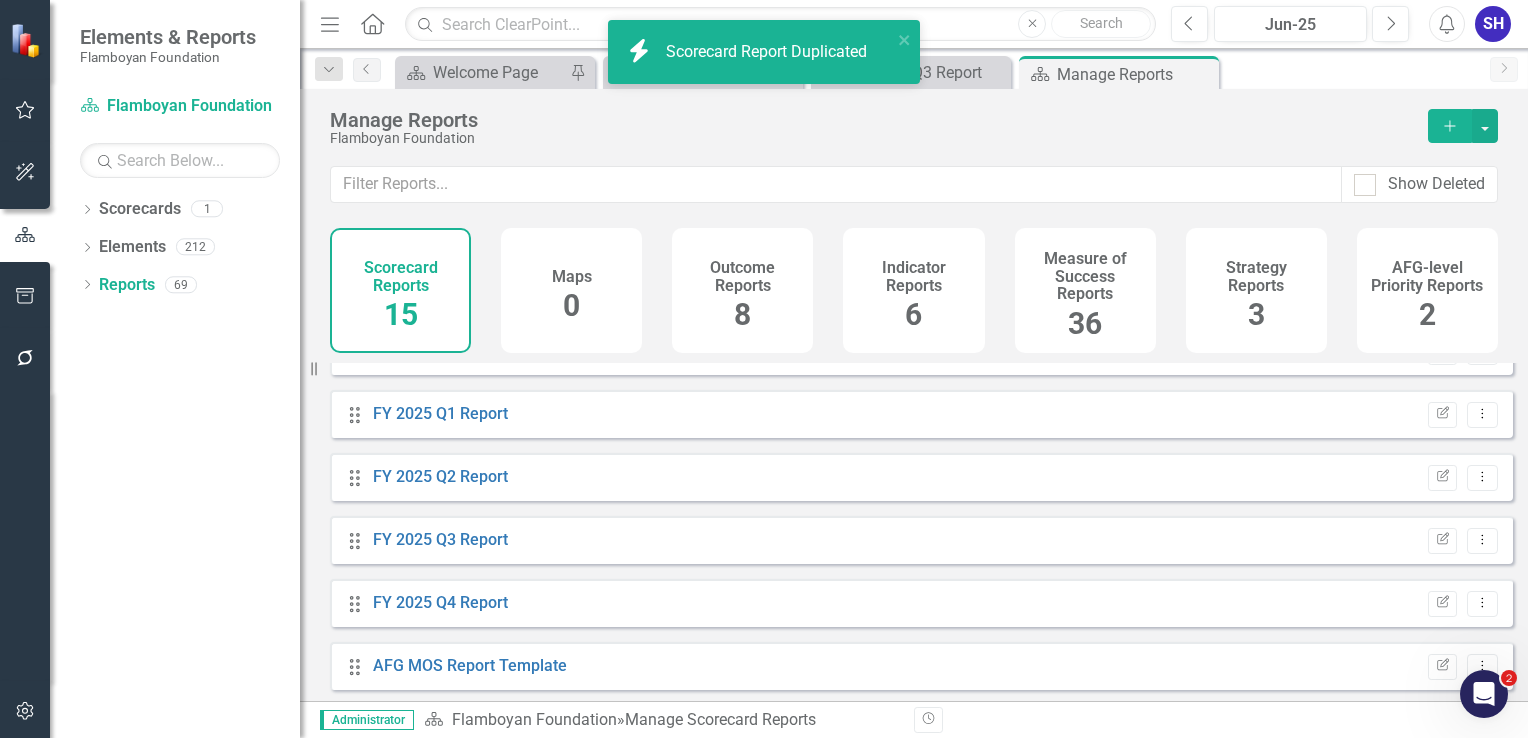 scroll, scrollTop: 604, scrollLeft: 0, axis: vertical 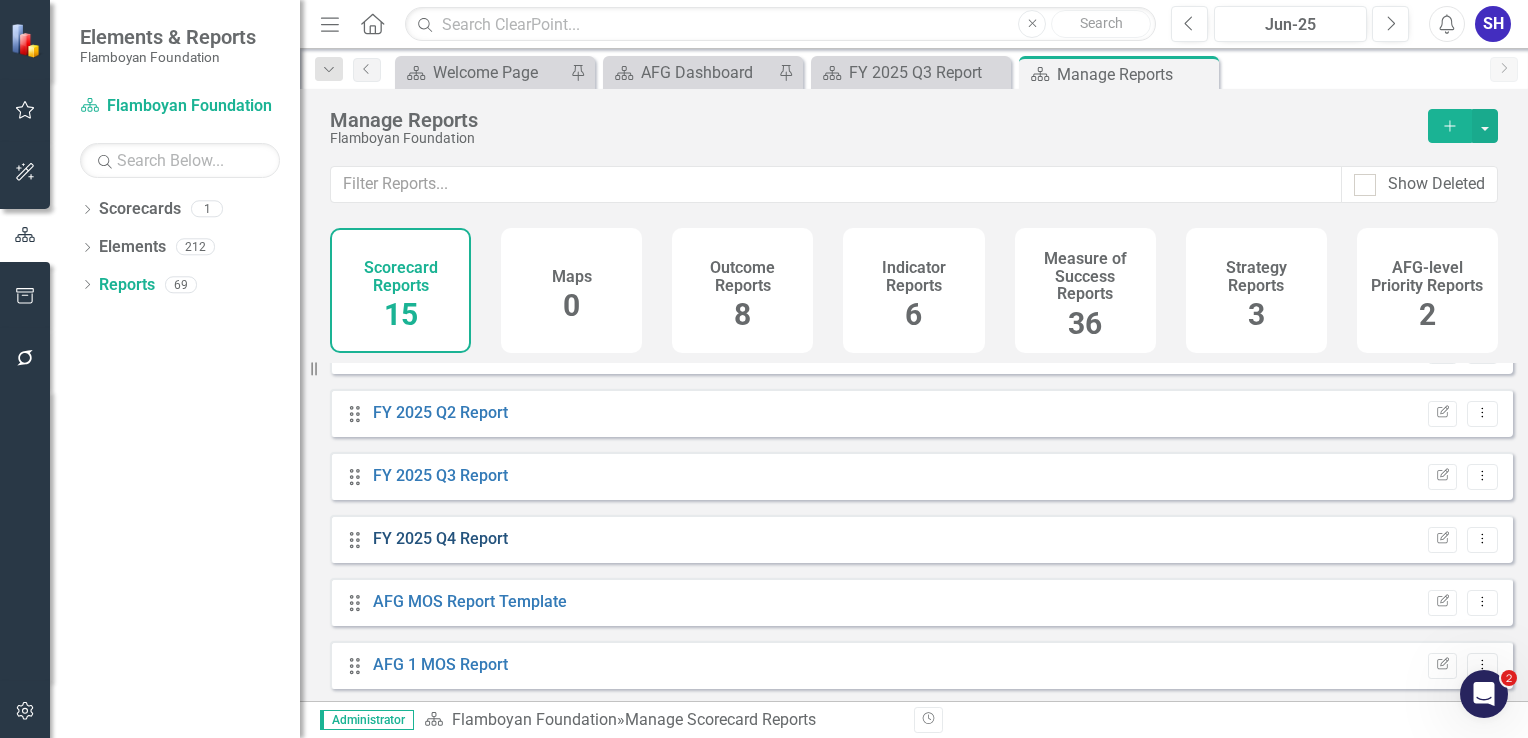 click on "FY 2025 Q4 Report" at bounding box center (440, 538) 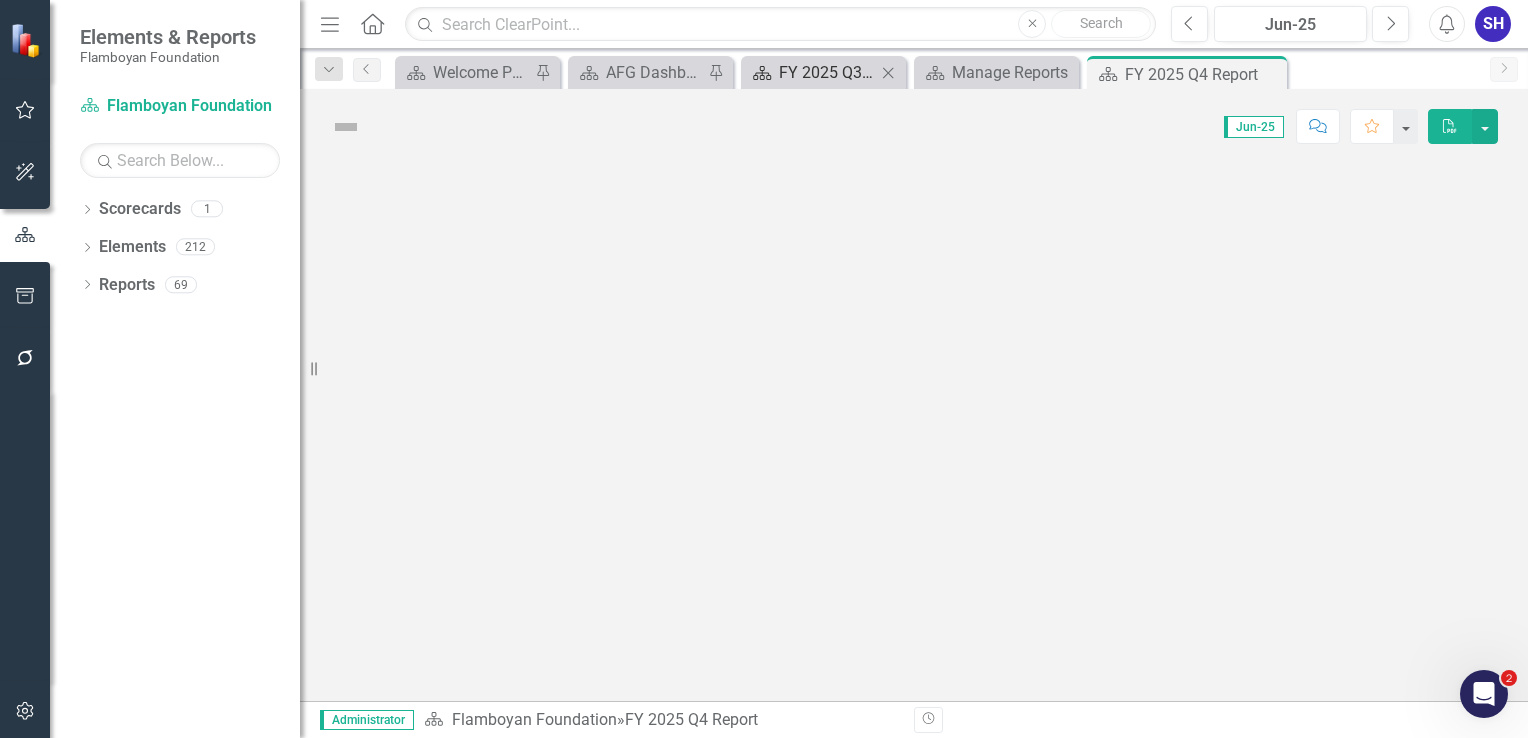 click on "FY 2025 Q3 Report" at bounding box center [827, 72] 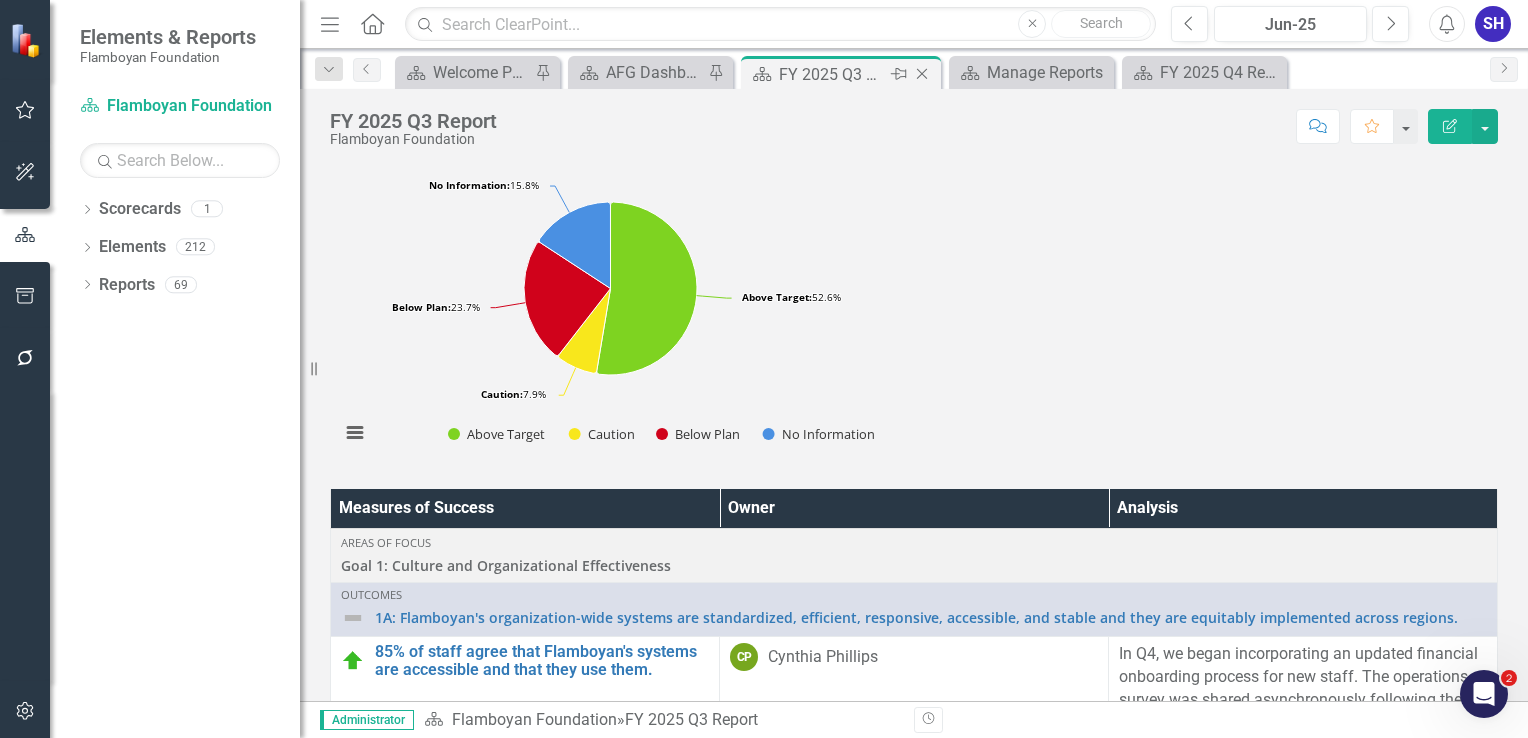 click on "Close" at bounding box center [922, 74] 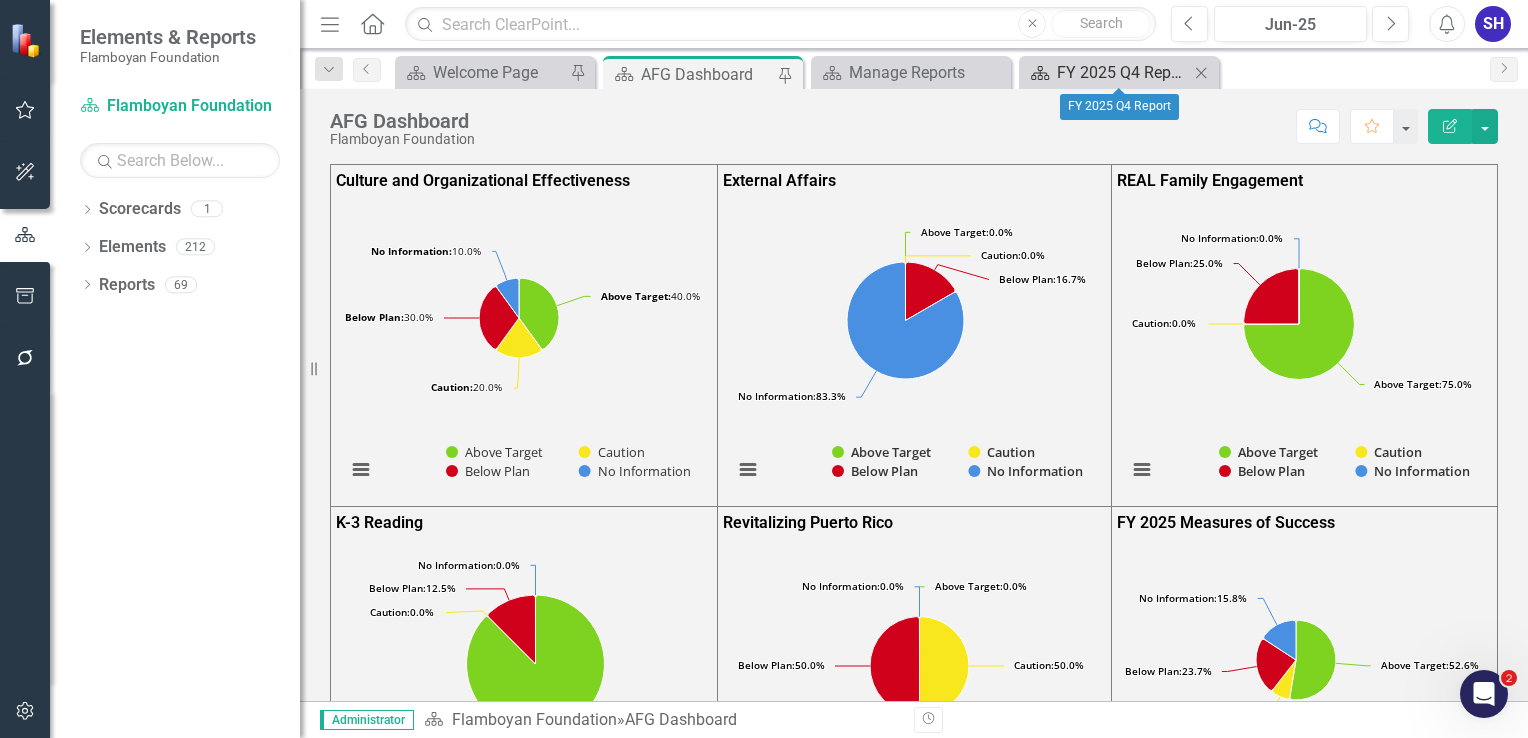 click on "FY 2025 Q4 Report" at bounding box center [1123, 72] 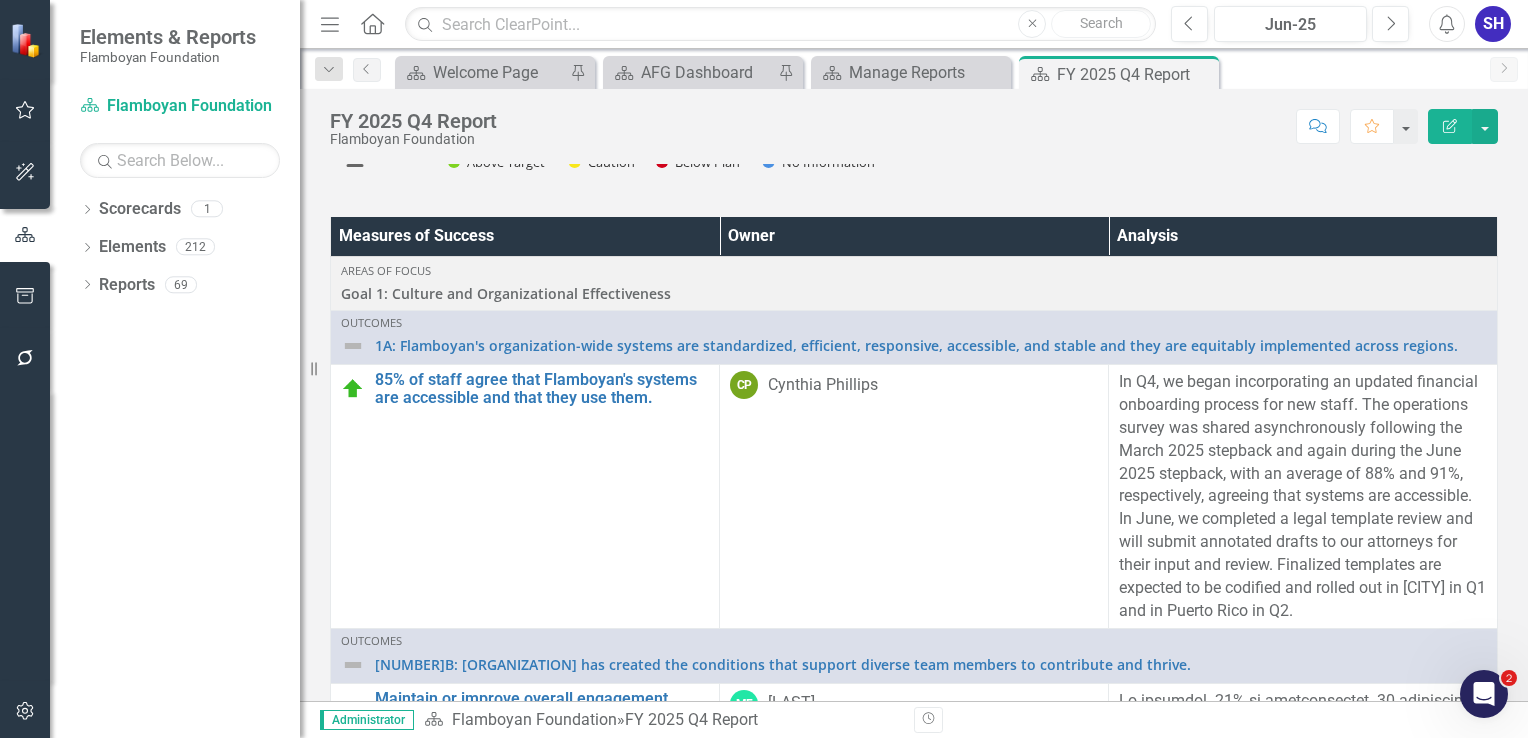 scroll, scrollTop: 295, scrollLeft: 0, axis: vertical 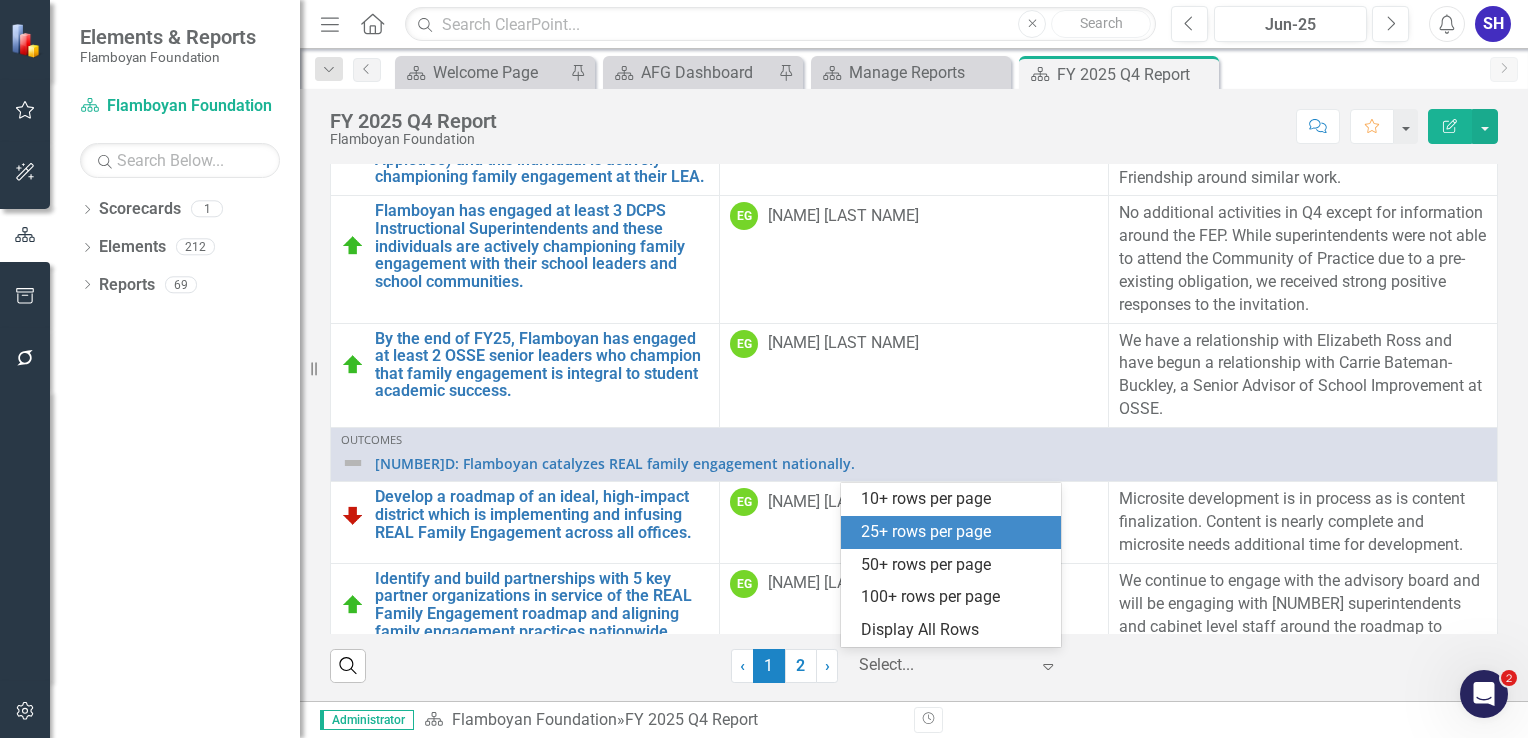 click at bounding box center (944, 665) 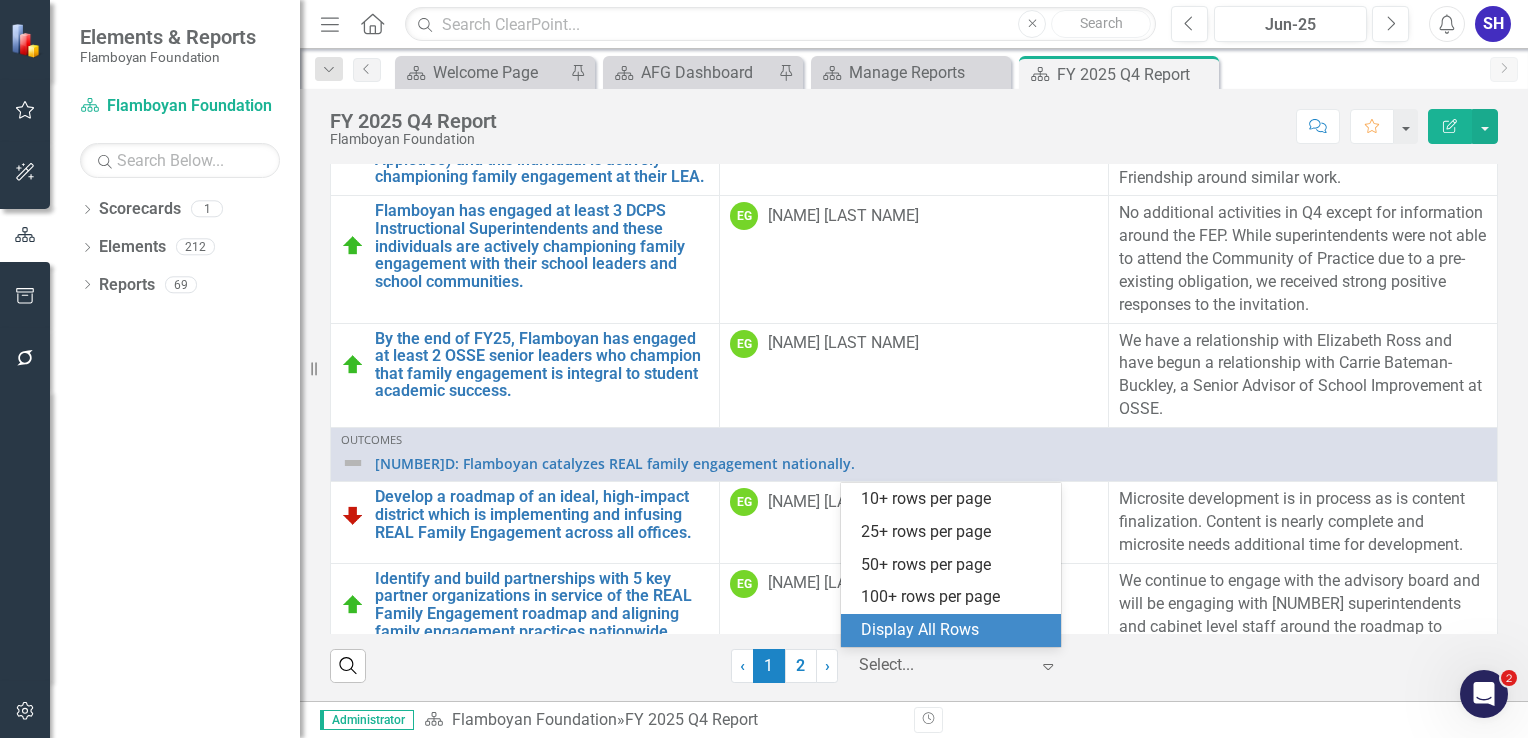 click on "Display All Rows" at bounding box center [955, 630] 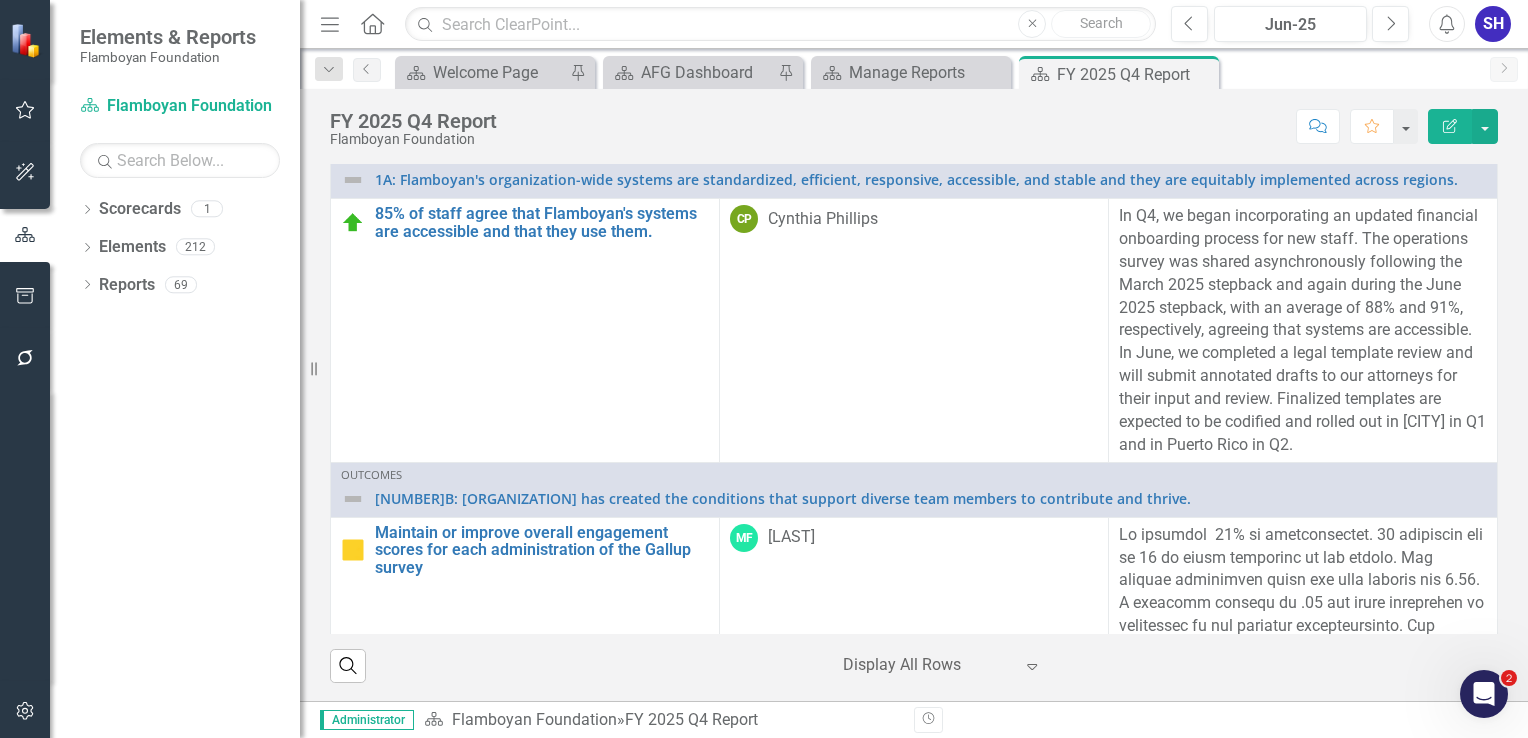 scroll, scrollTop: 0, scrollLeft: 0, axis: both 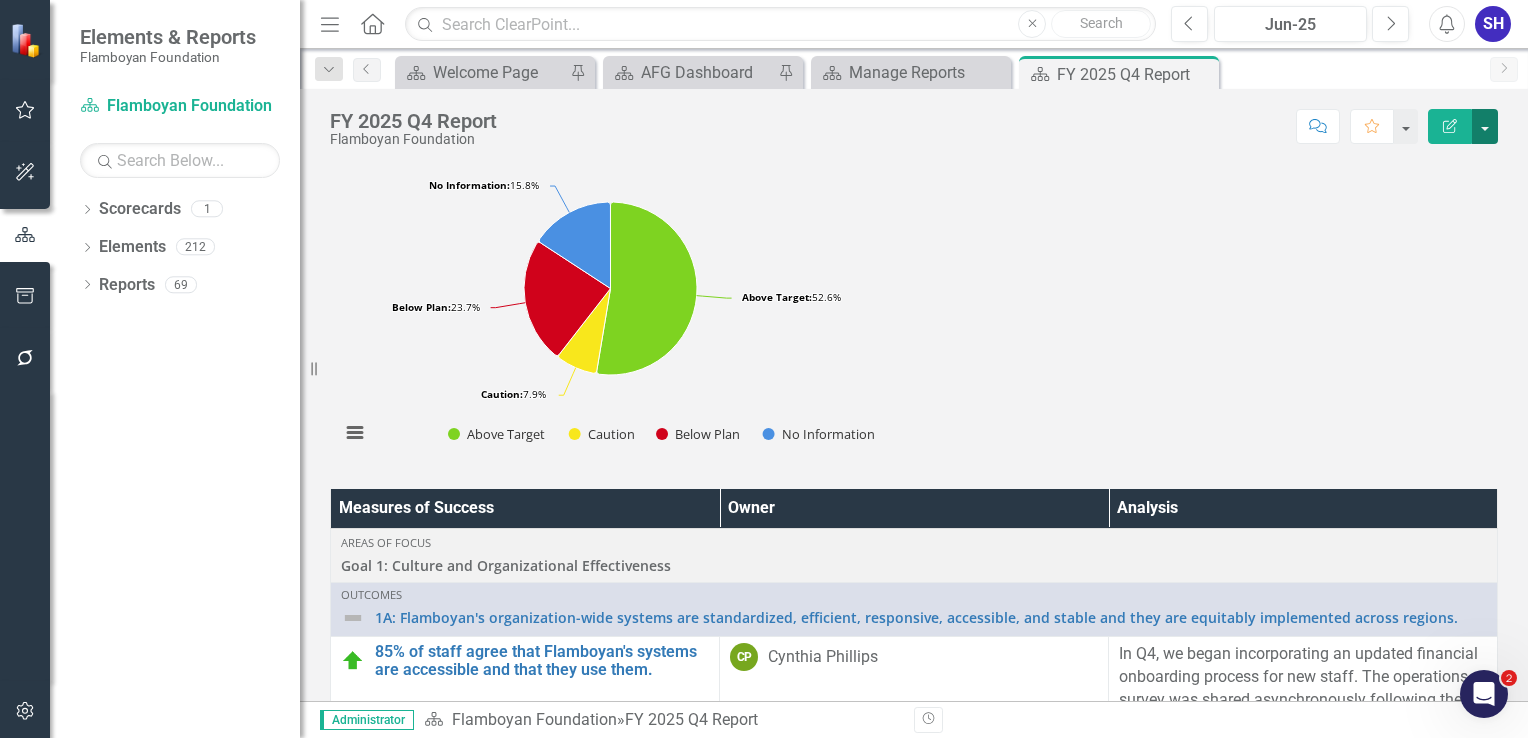 click at bounding box center [1485, 126] 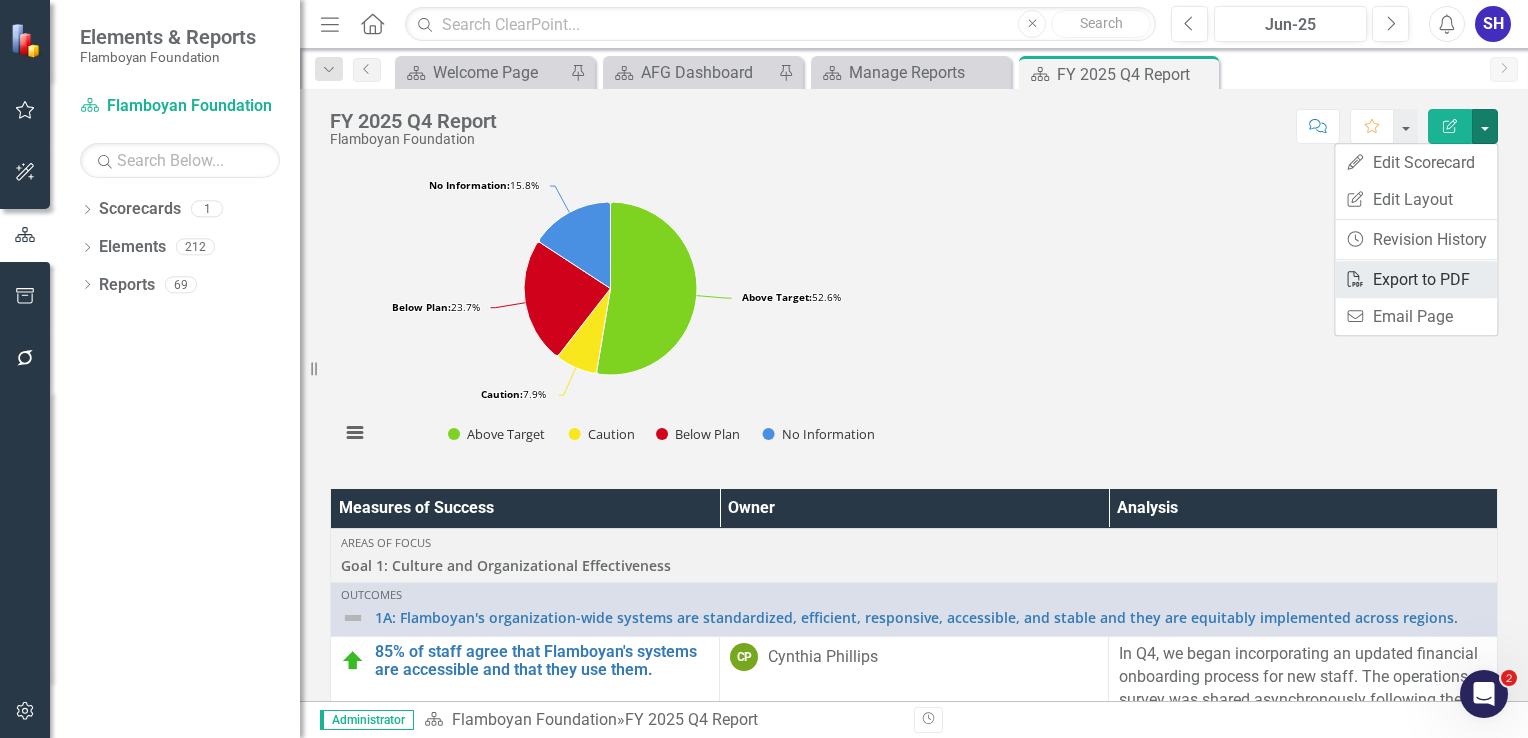 click on "PDF Export to PDF" at bounding box center (1416, 279) 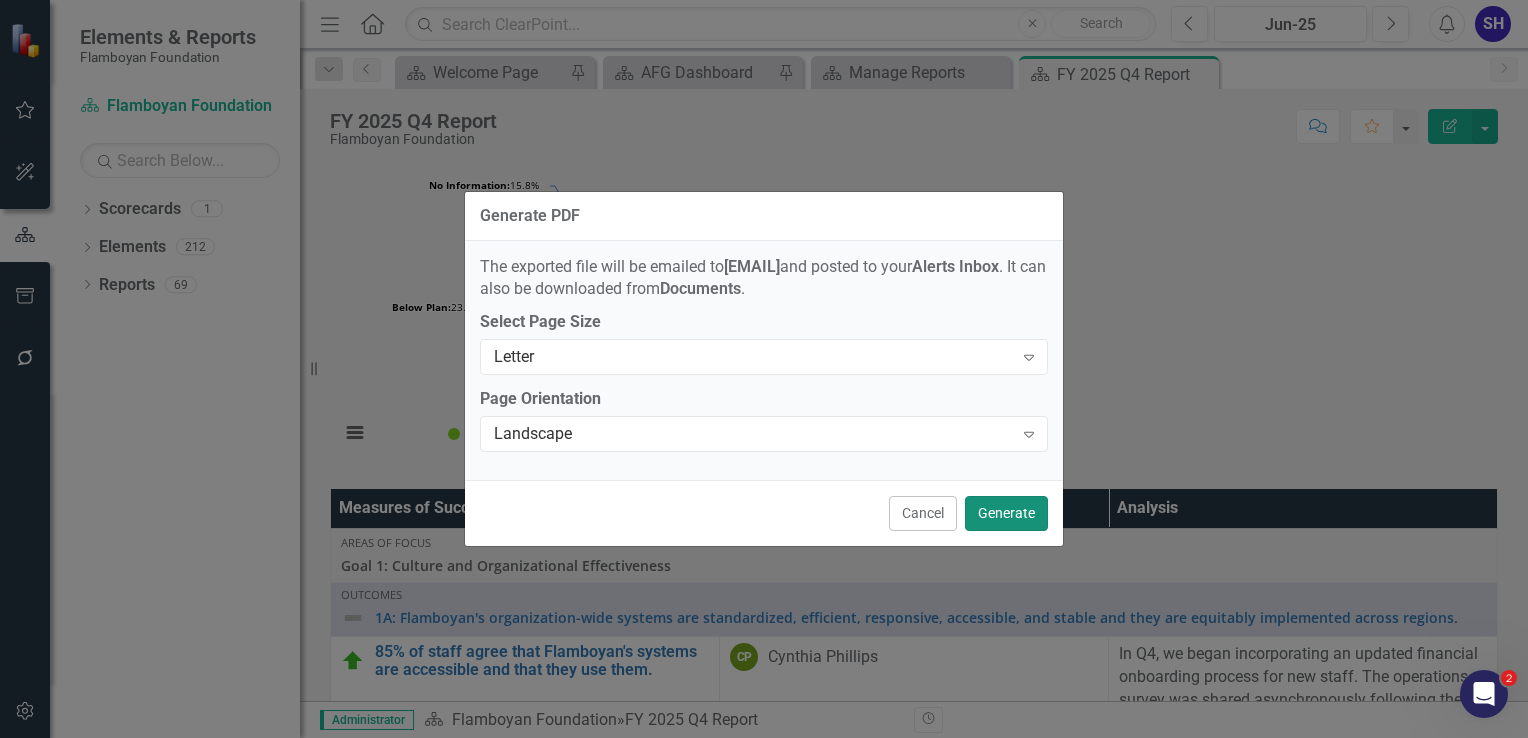 click on "Generate" at bounding box center (1006, 513) 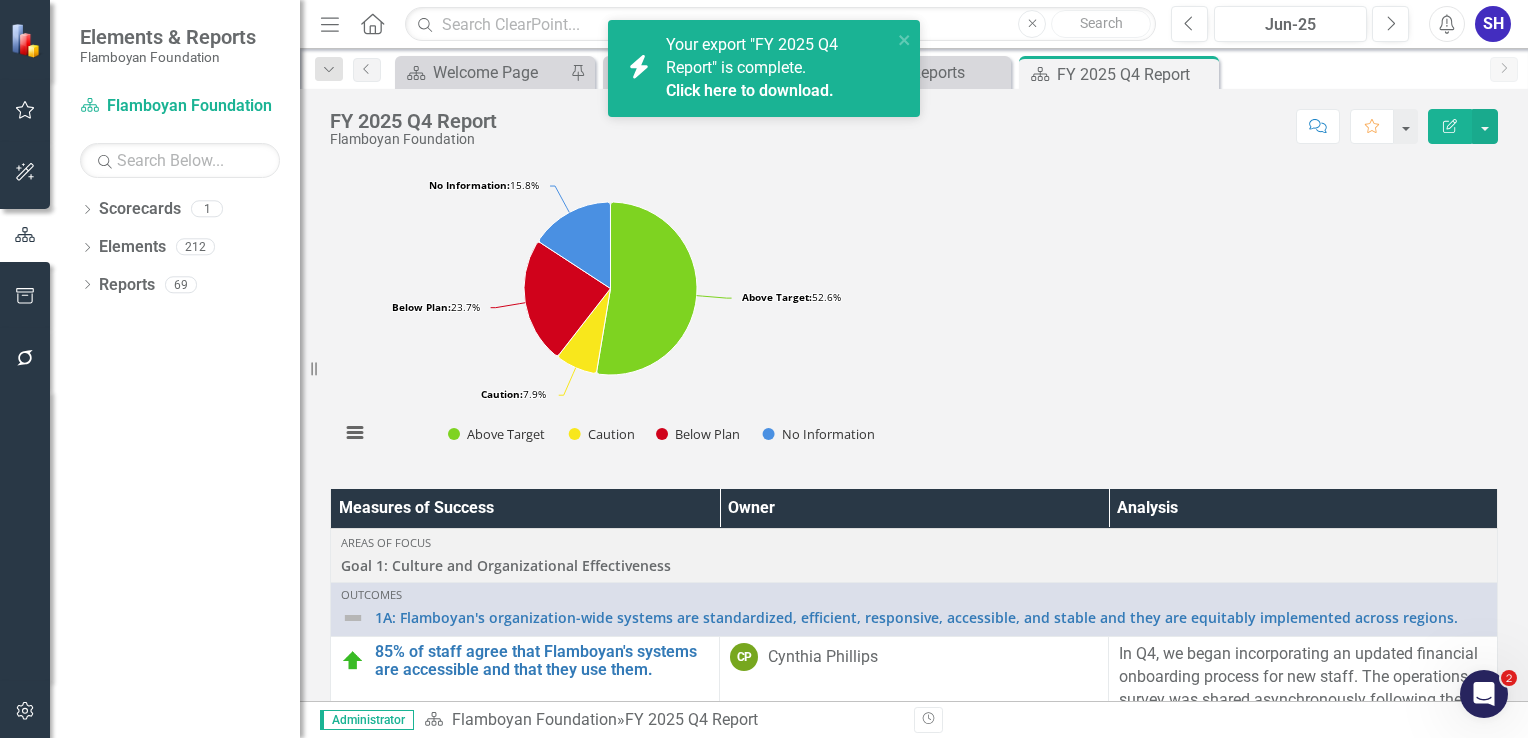 click on "Click here to download." at bounding box center (750, 90) 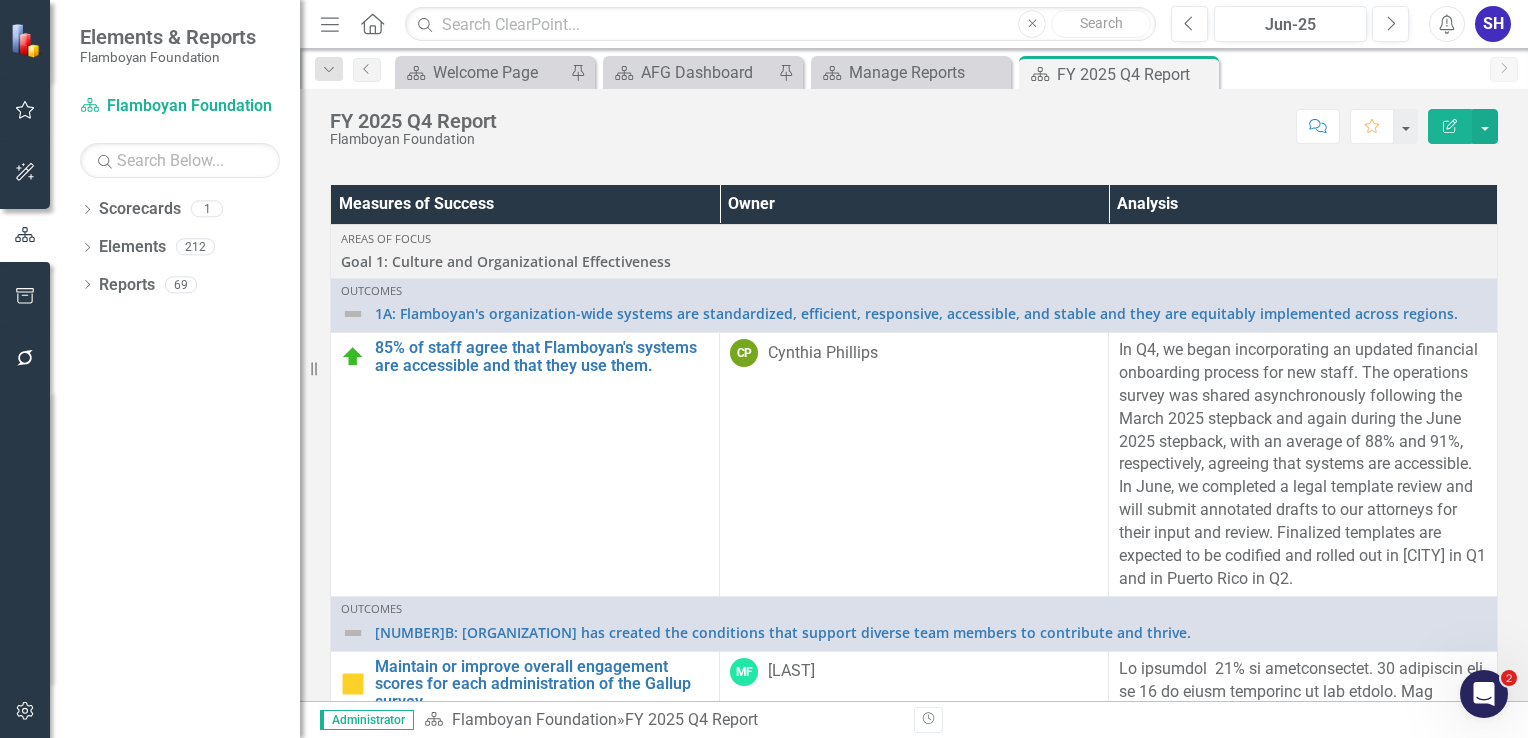 scroll, scrollTop: 312, scrollLeft: 0, axis: vertical 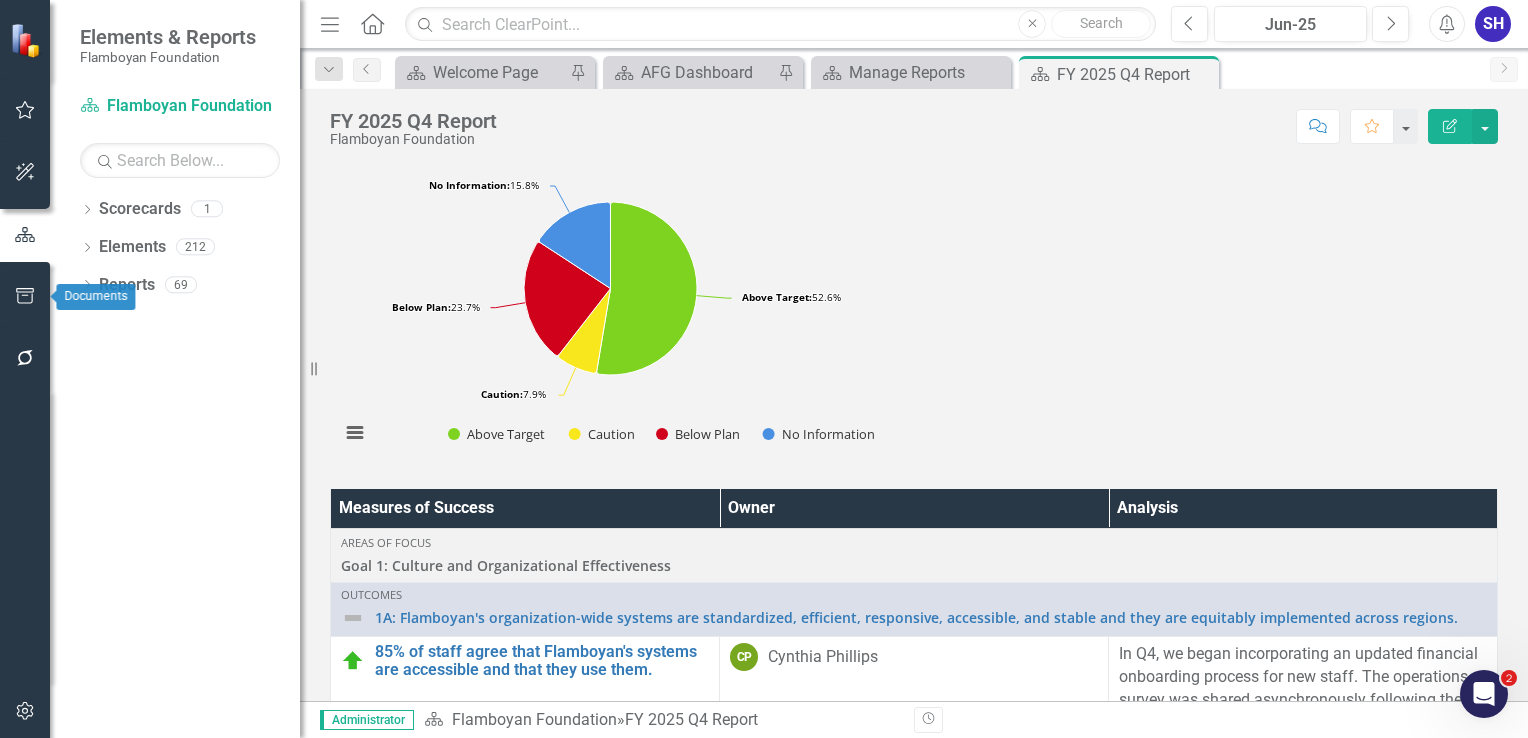 click at bounding box center [25, 296] 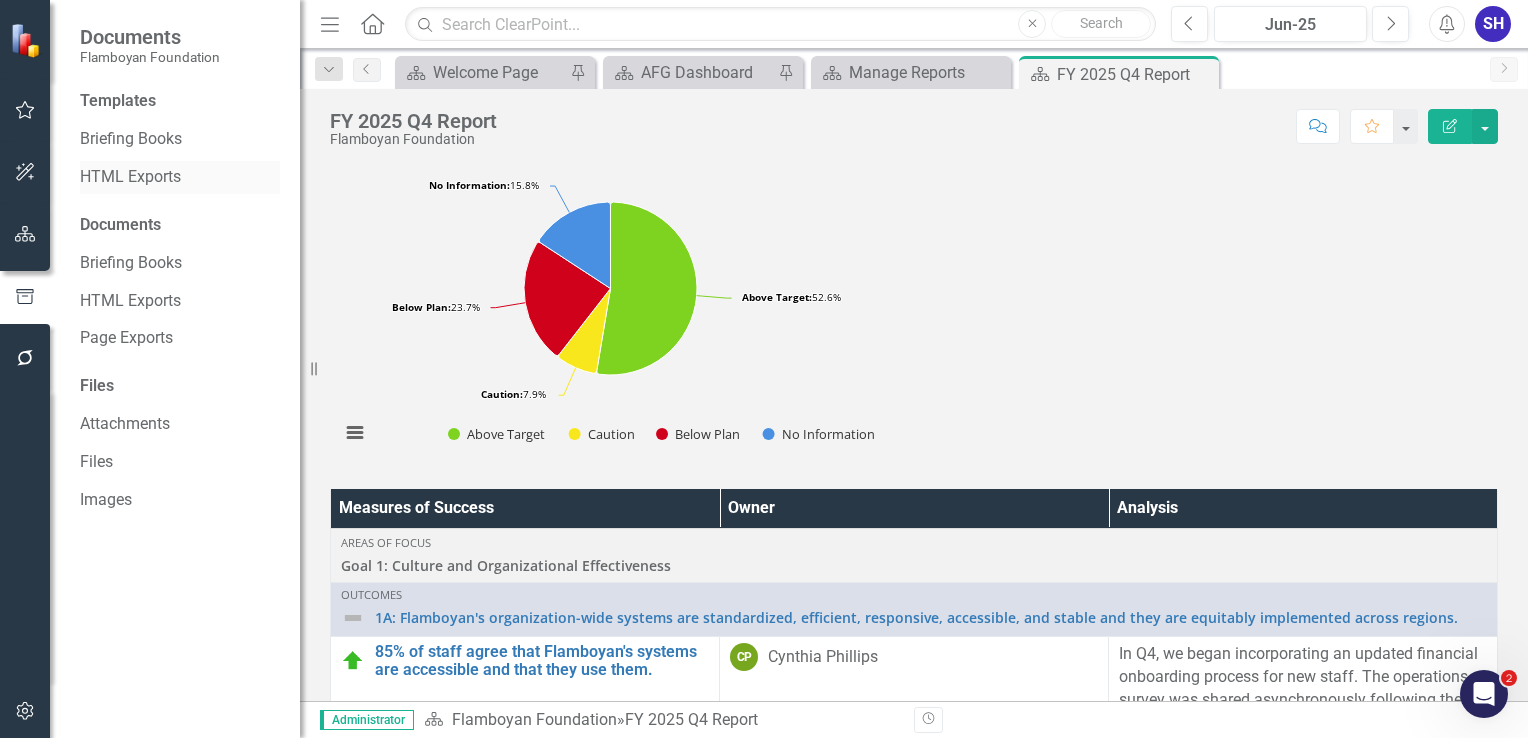 click on "HTML Exports" at bounding box center [180, 177] 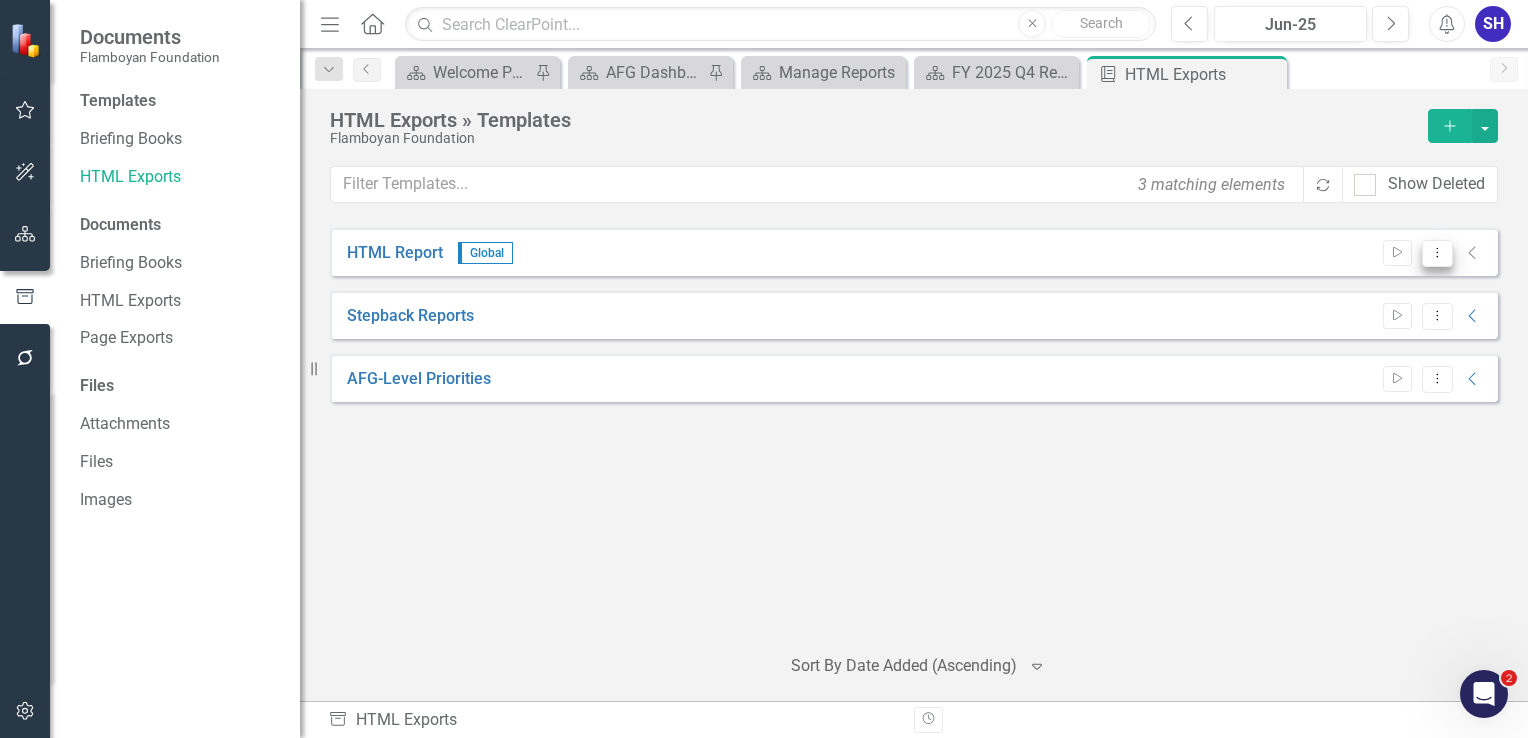 click on "Dropdown Menu" at bounding box center [1437, 252] 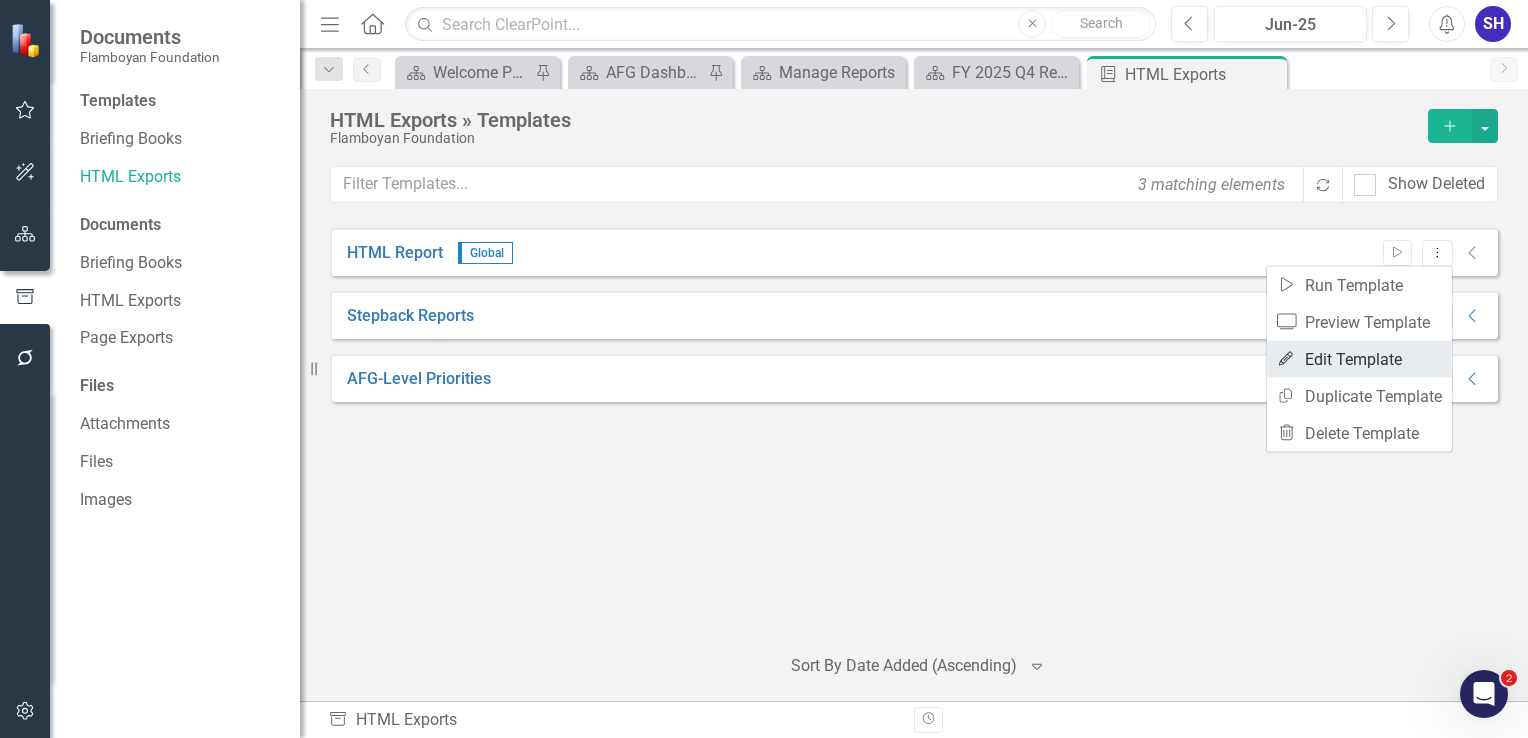click on "Edit Edit Template" at bounding box center (1359, 359) 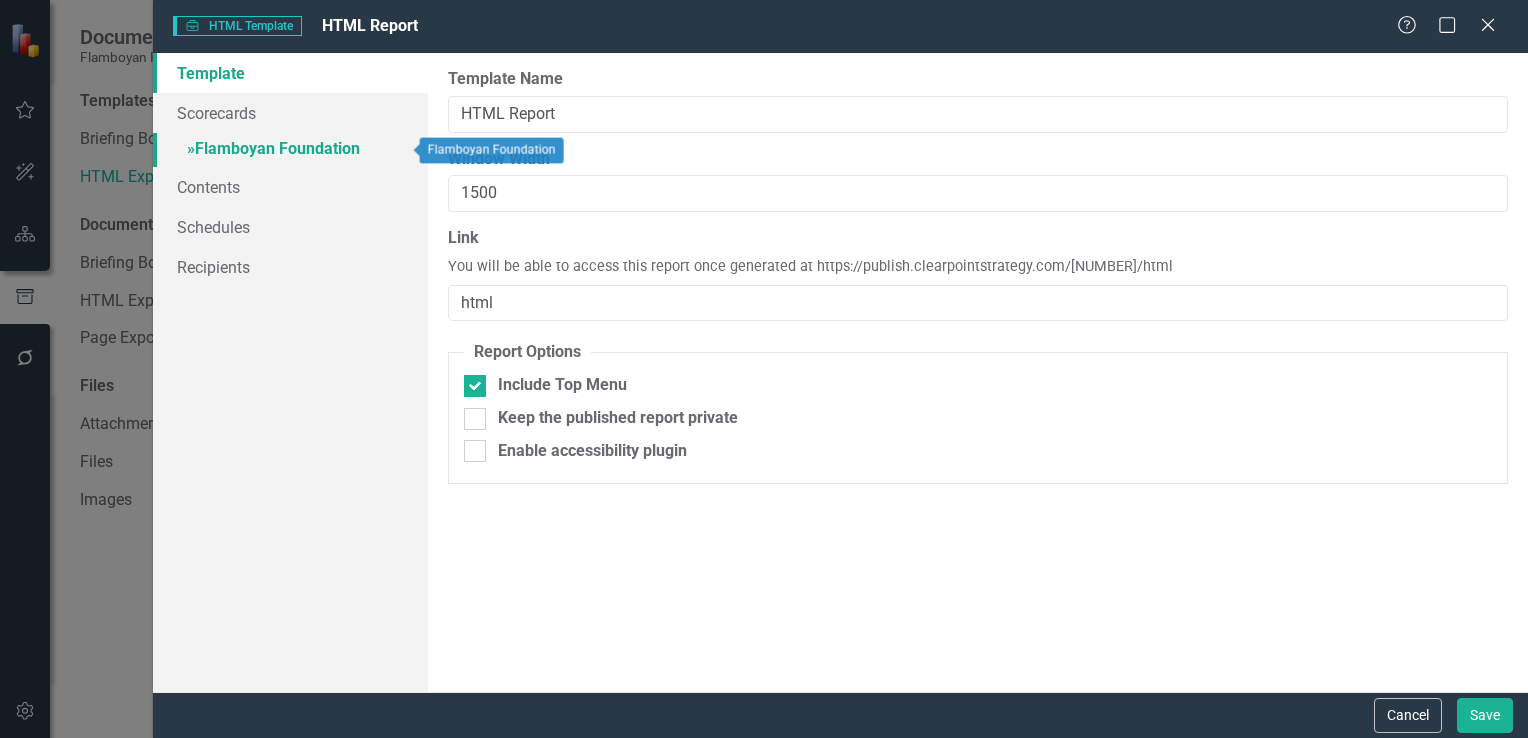 click on "»  [ORGANIZATION]" at bounding box center [290, 150] 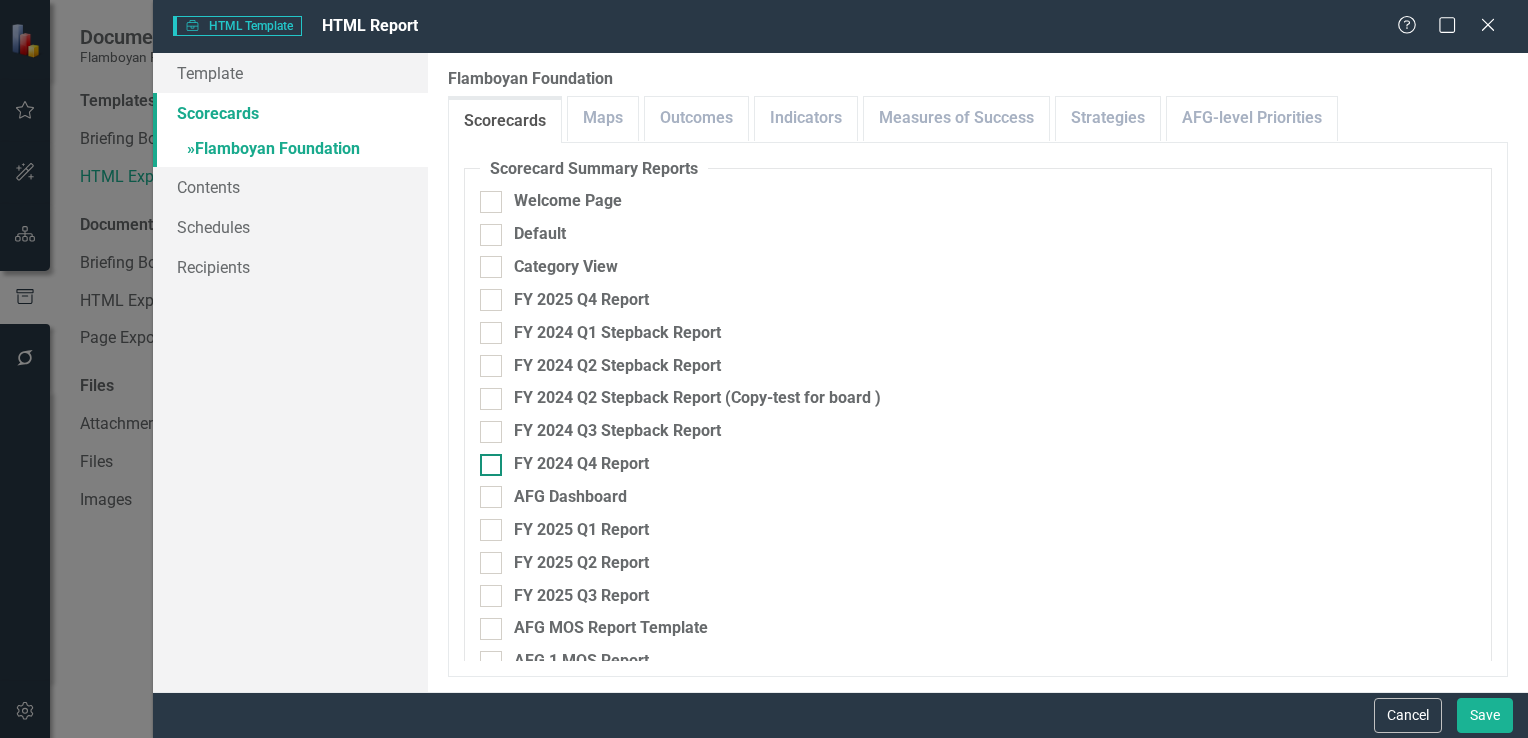 click at bounding box center (491, 202) 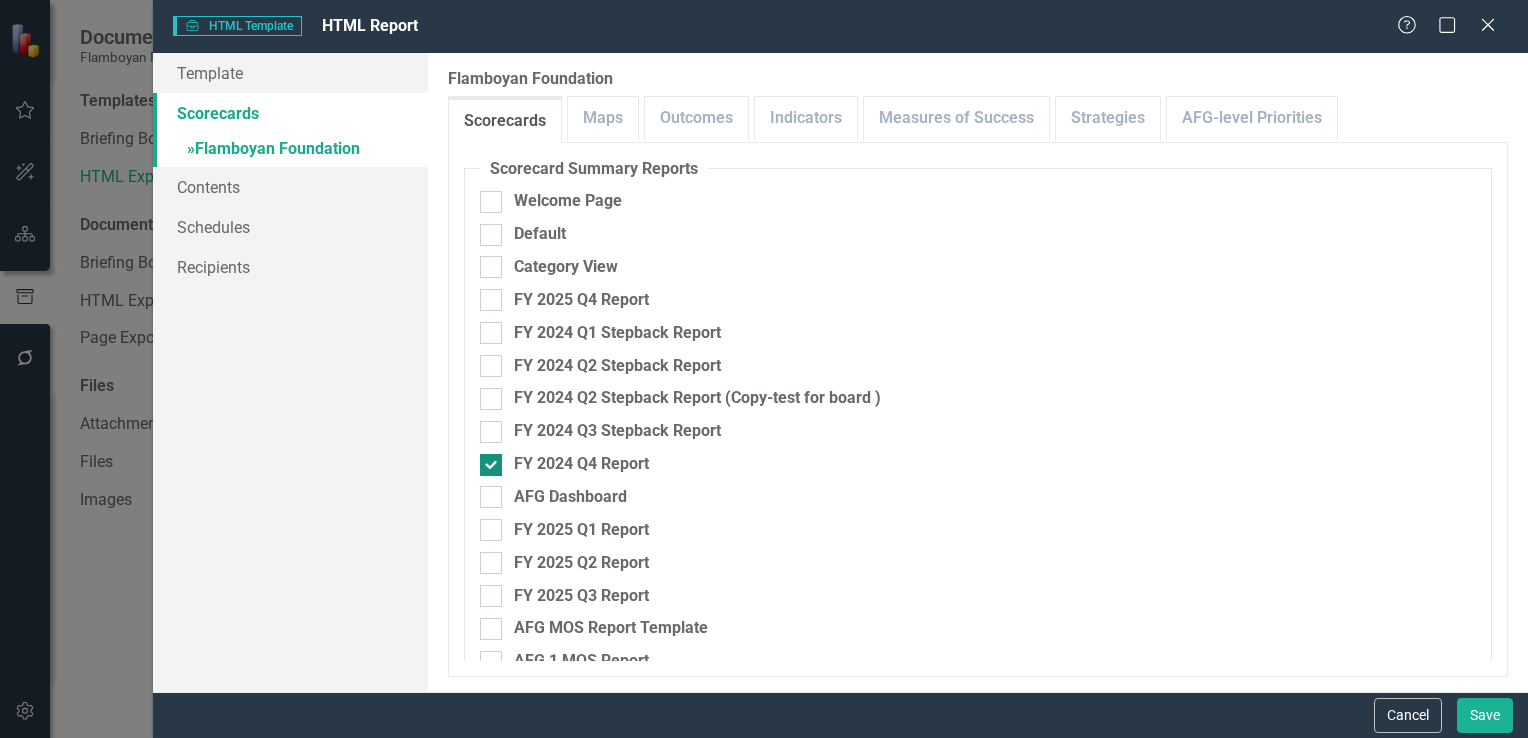 click at bounding box center [491, 465] 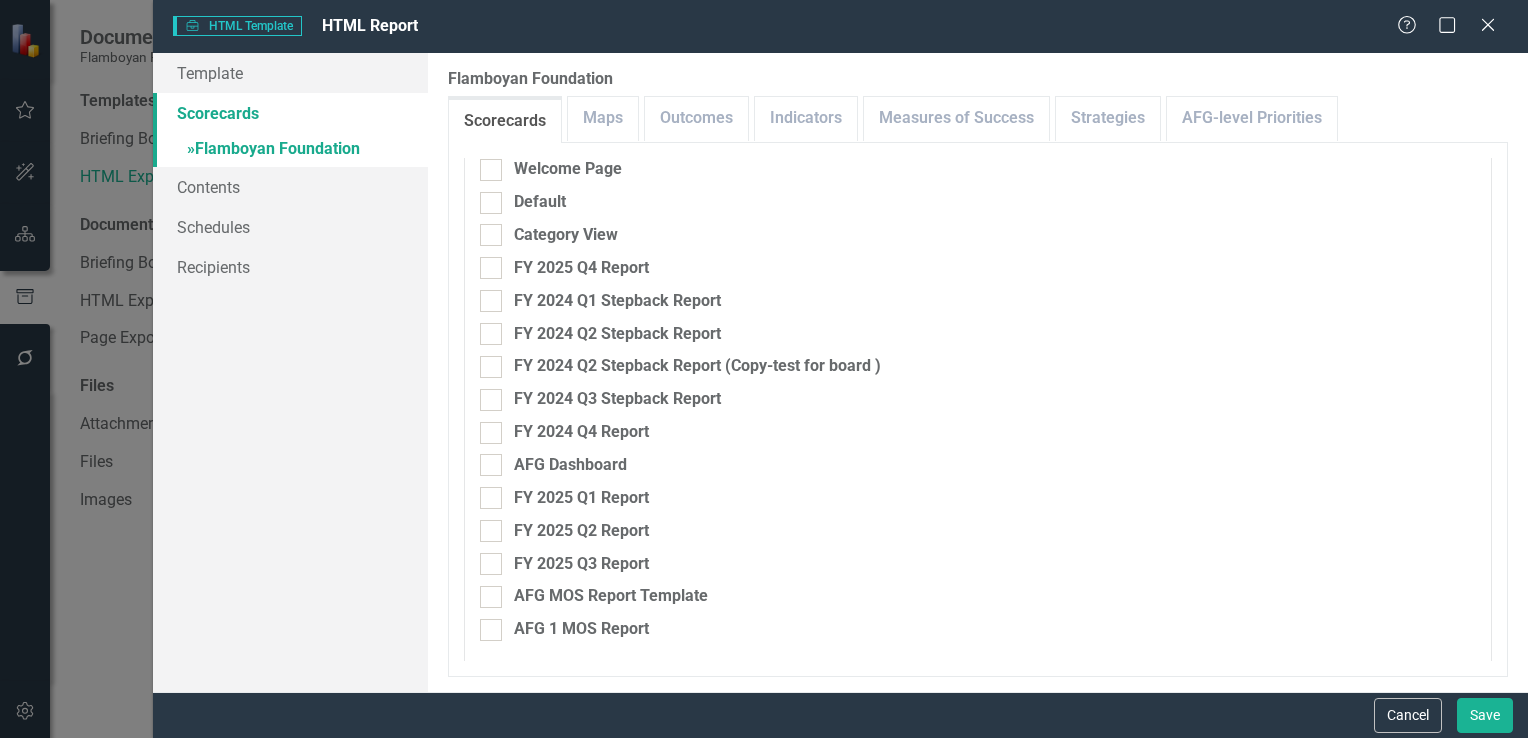 scroll, scrollTop: 32, scrollLeft: 0, axis: vertical 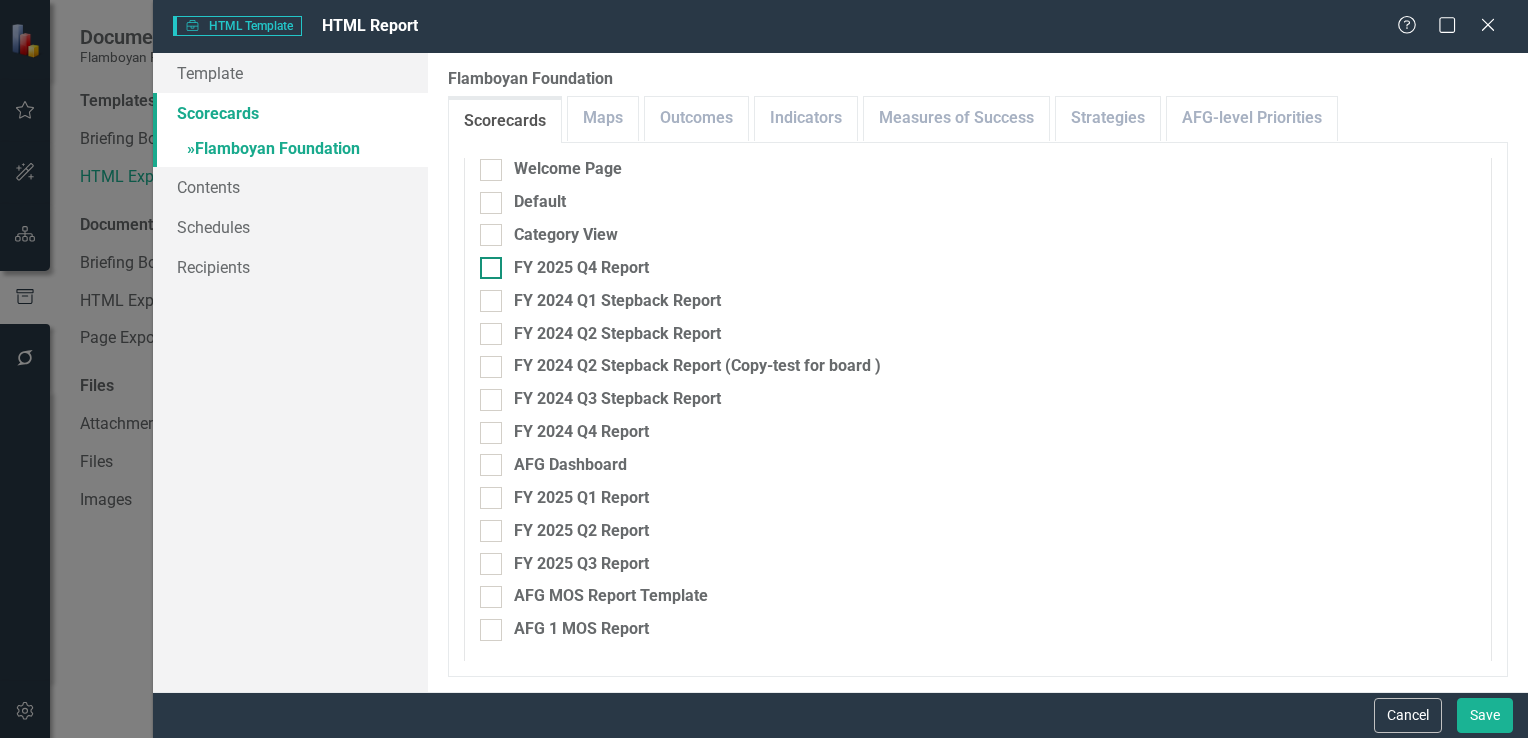 click at bounding box center [491, 170] 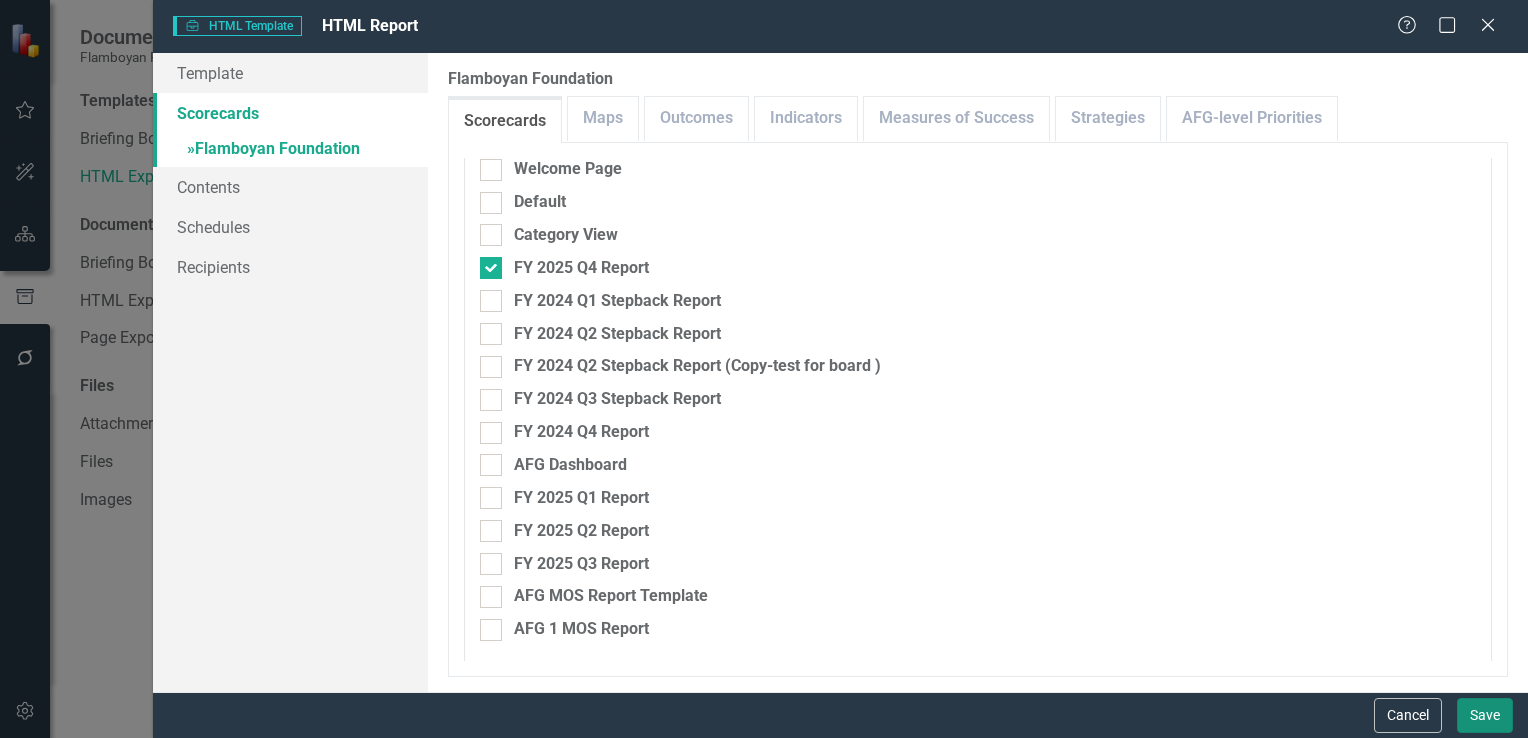 click on "Save" at bounding box center (1485, 715) 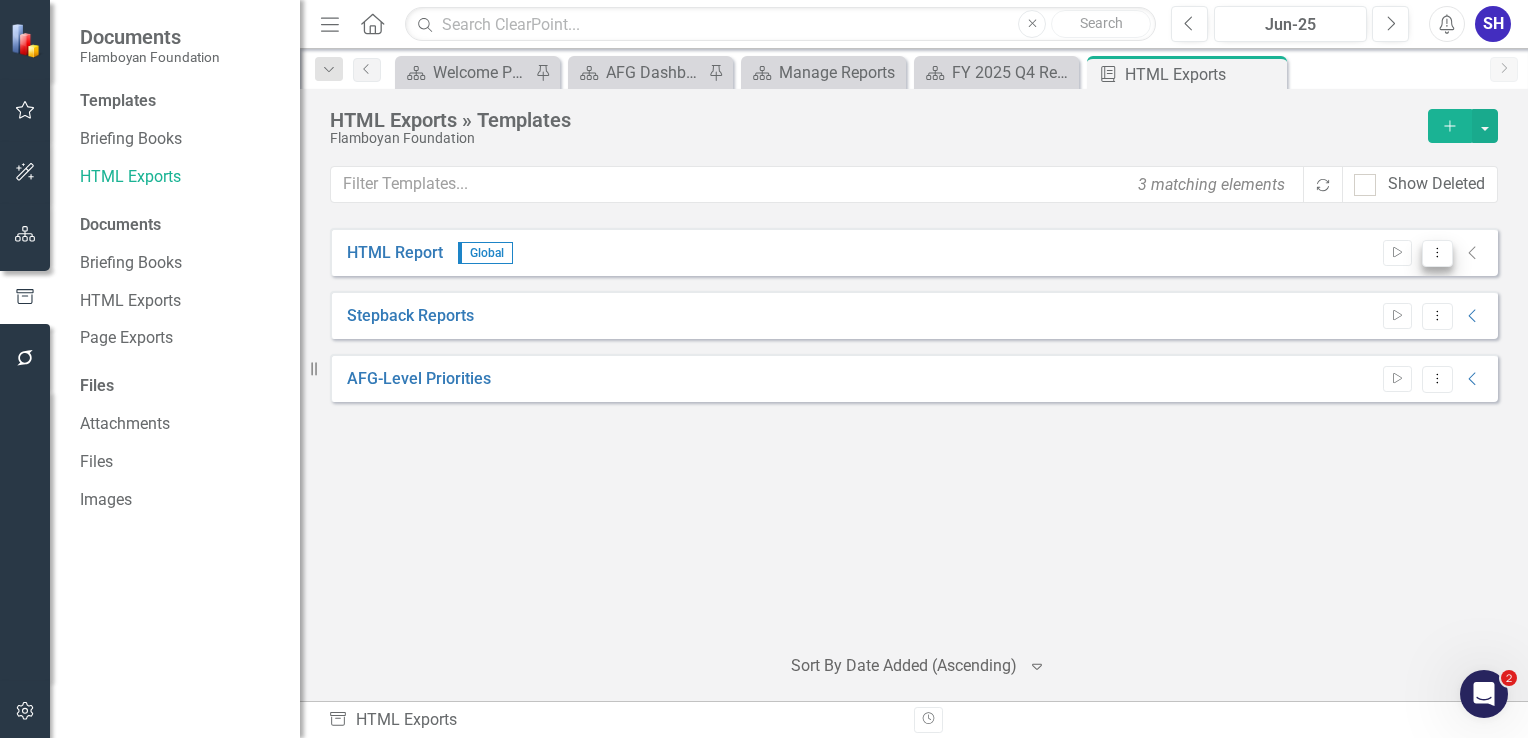 click on "Dropdown Menu" at bounding box center [1437, 252] 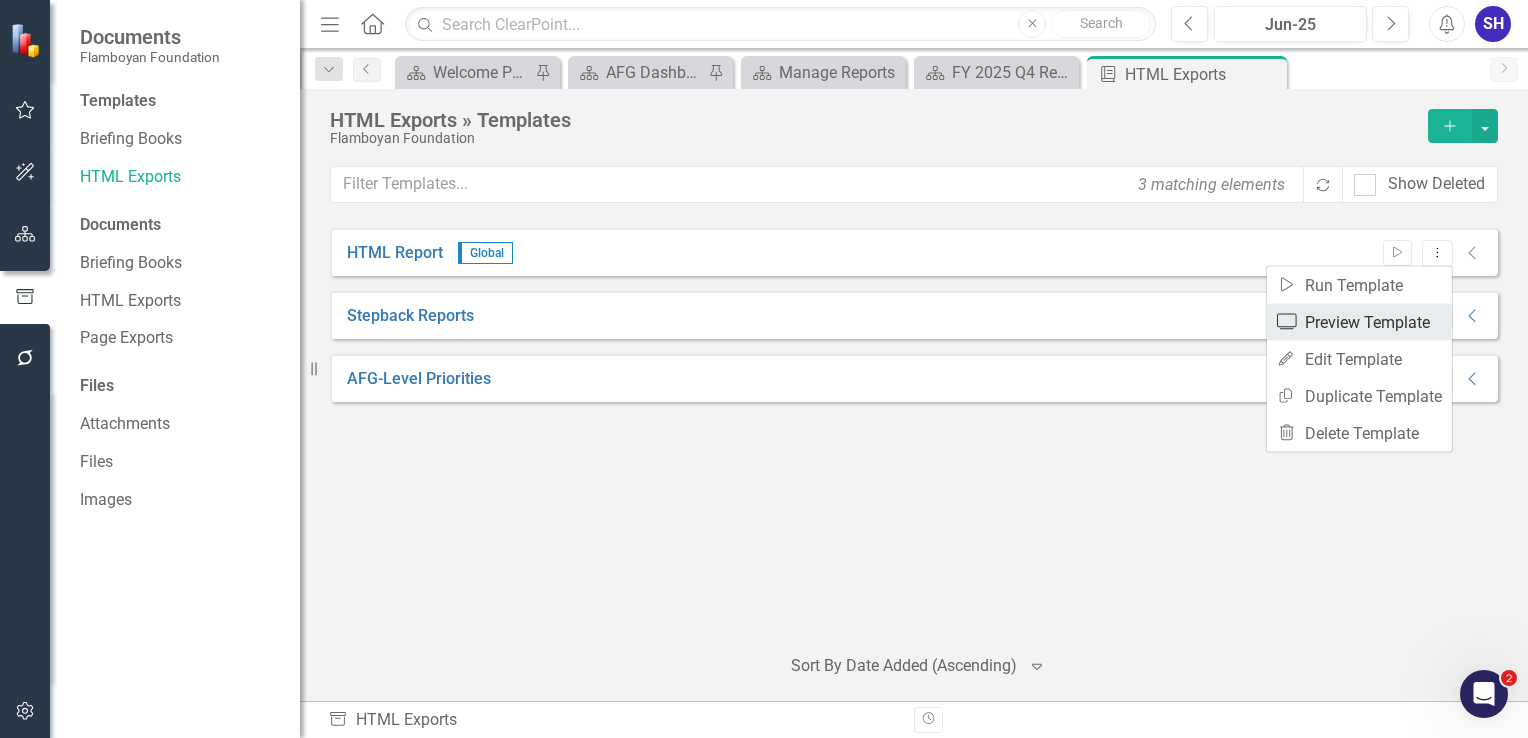 click on "Preview Preview Template" at bounding box center [1359, 322] 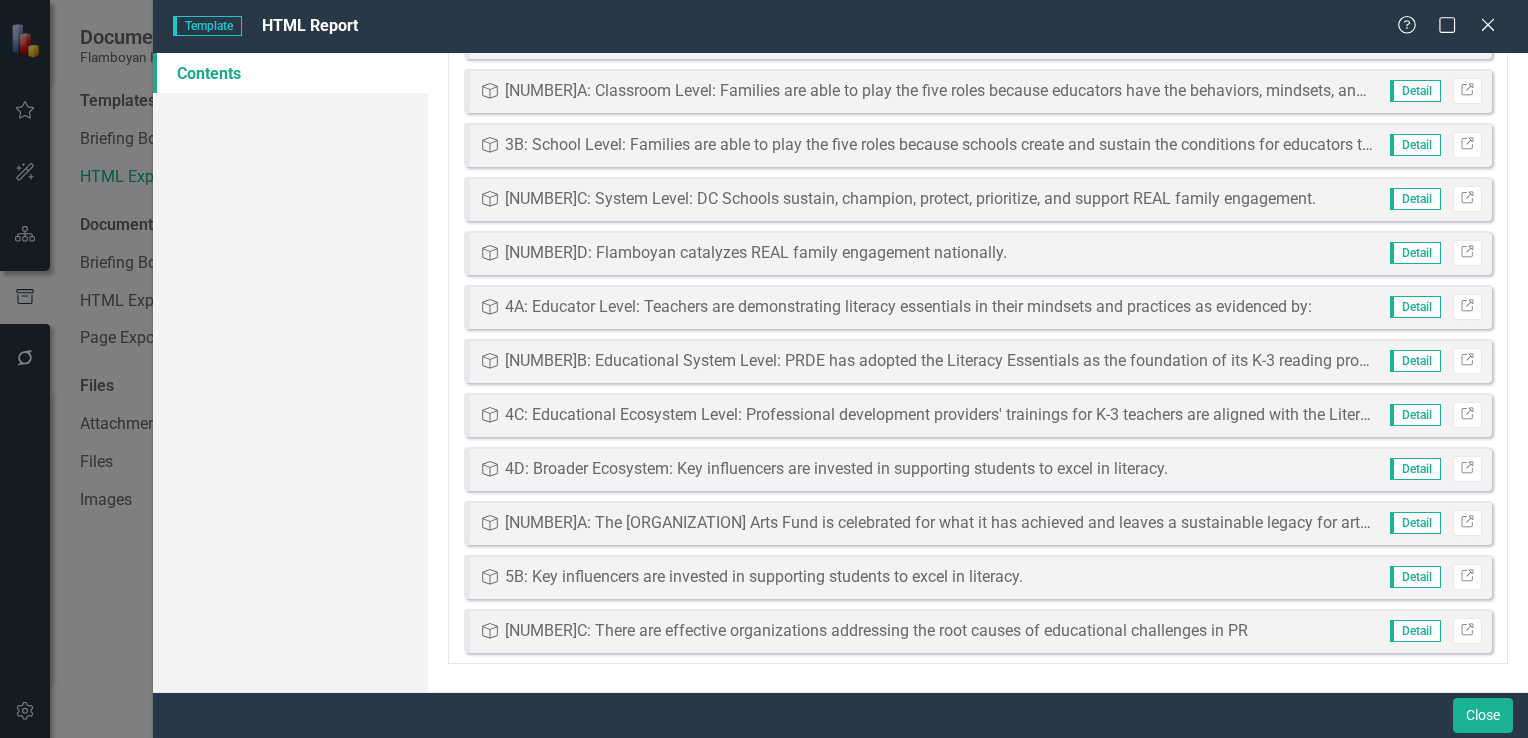 scroll, scrollTop: 0, scrollLeft: 0, axis: both 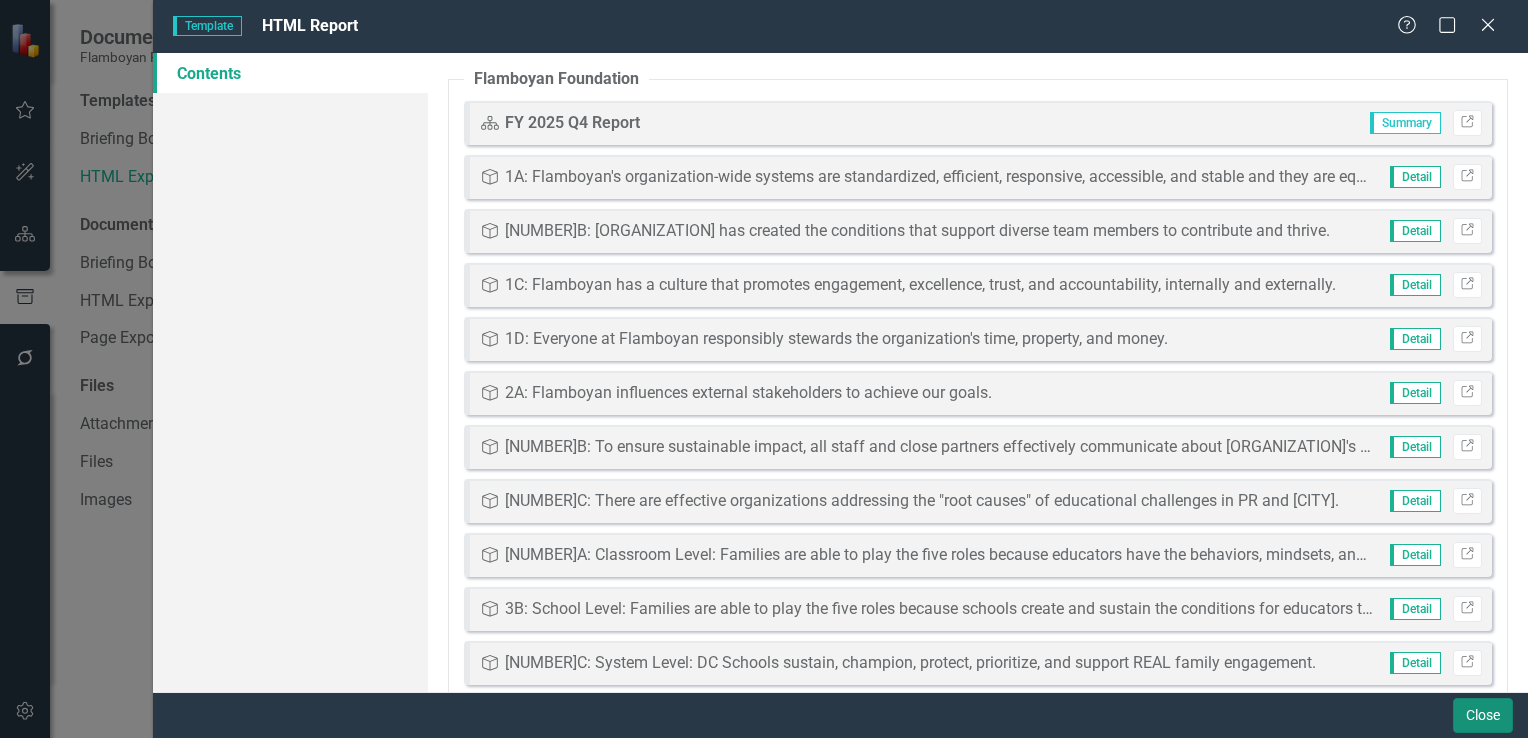 click on "Close" at bounding box center (1483, 715) 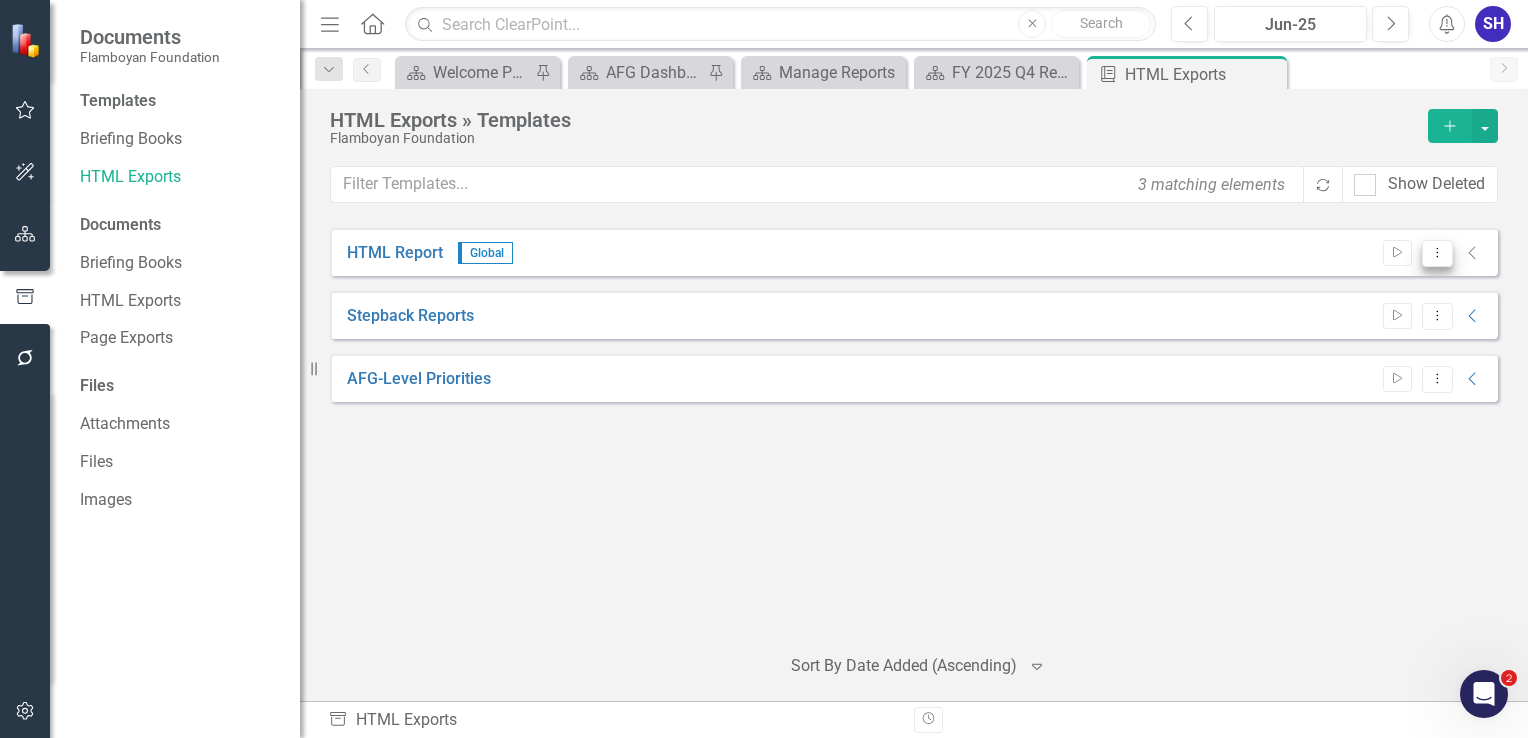 click on "Dropdown Menu" at bounding box center (1437, 253) 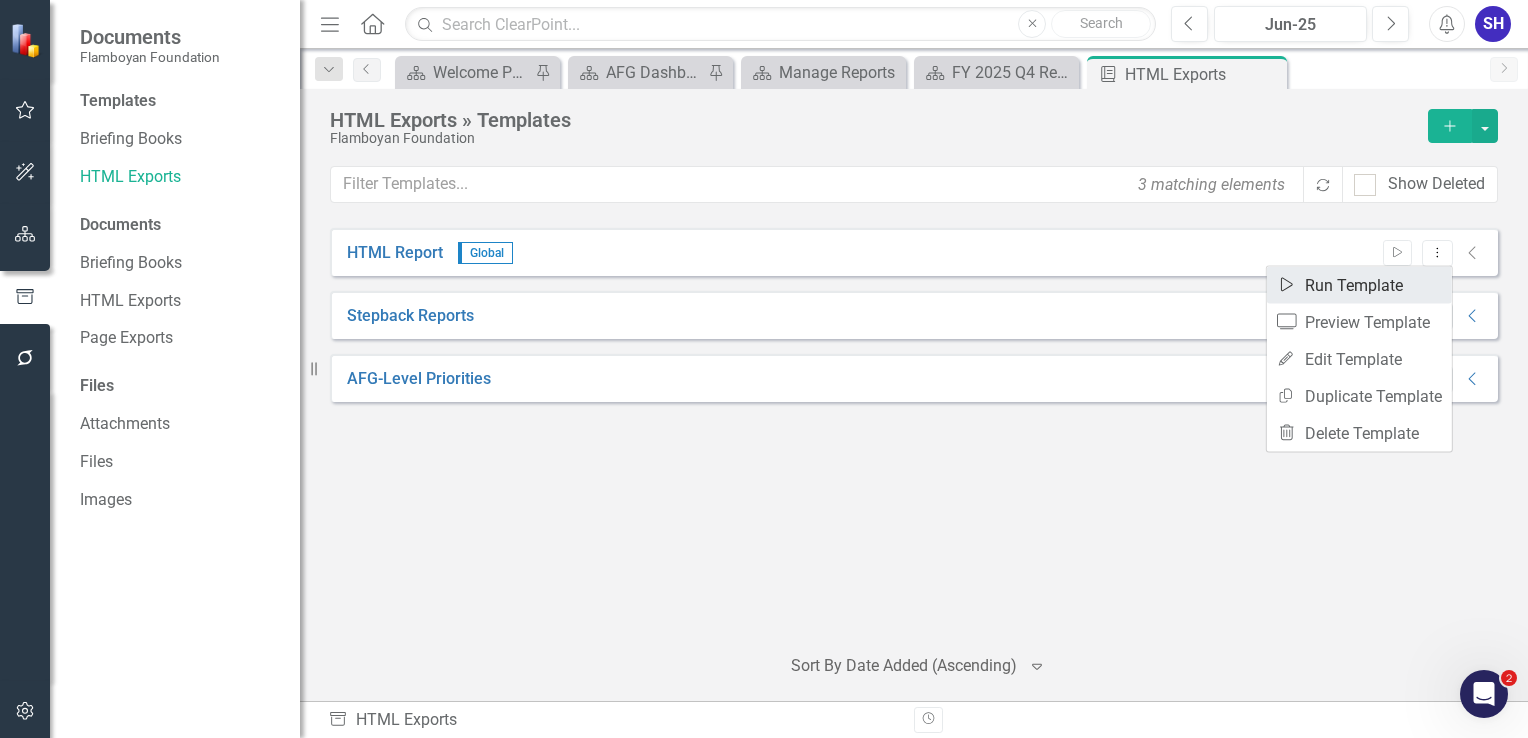 click on "Start Run Template" at bounding box center [1359, 285] 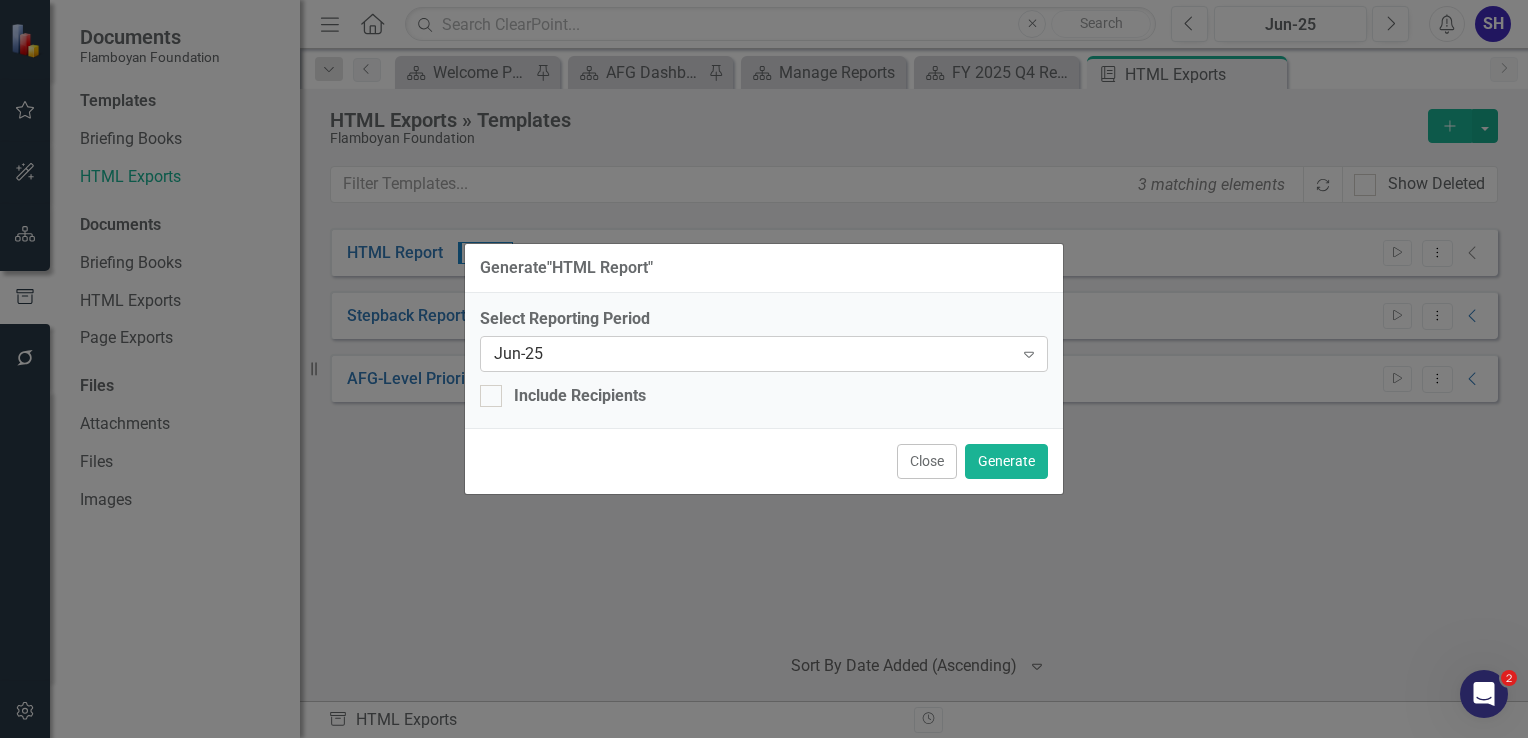 click on "Jun-25" at bounding box center (753, 353) 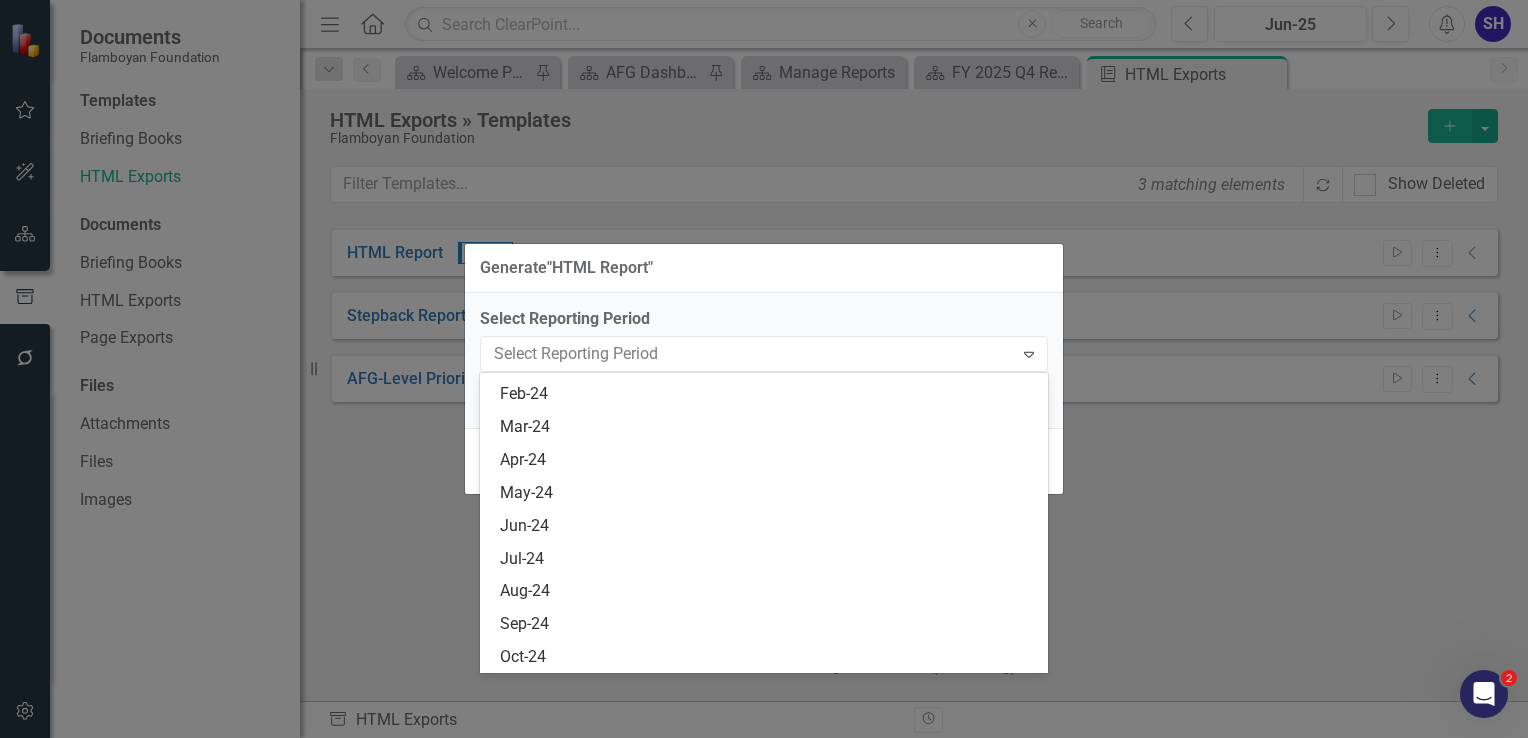 scroll, scrollTop: 2660, scrollLeft: 0, axis: vertical 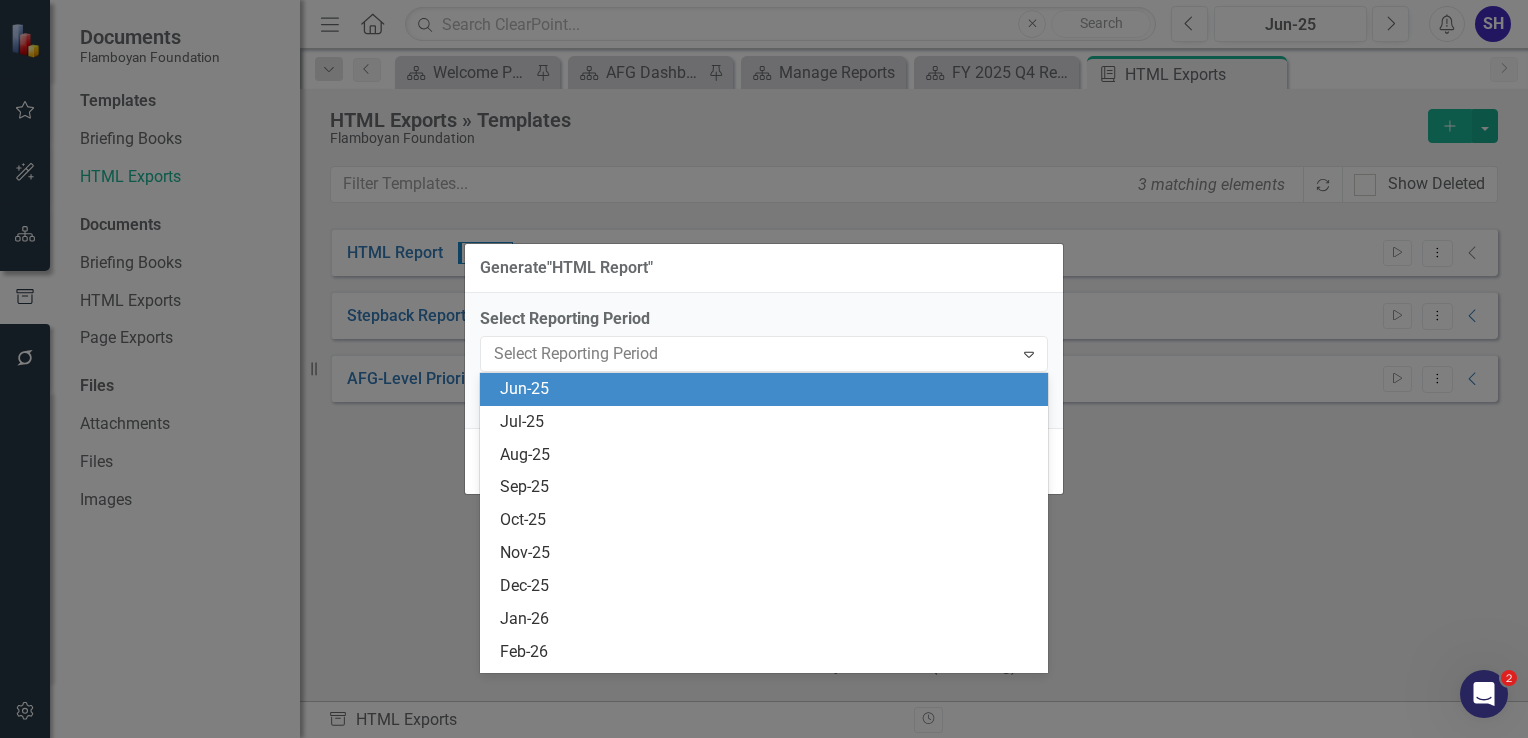 click on "Jun-25" at bounding box center [768, 389] 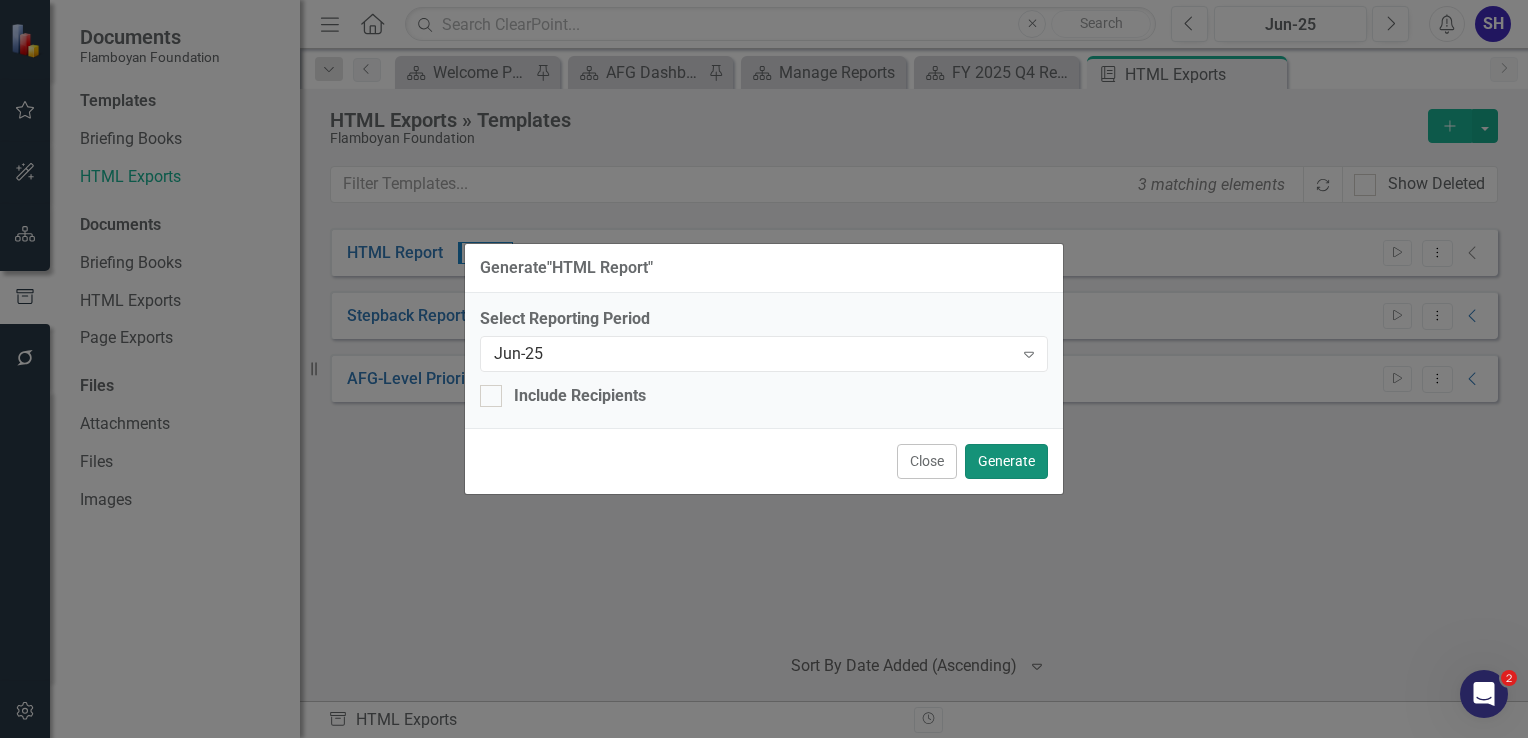 click on "Generate" at bounding box center (1006, 461) 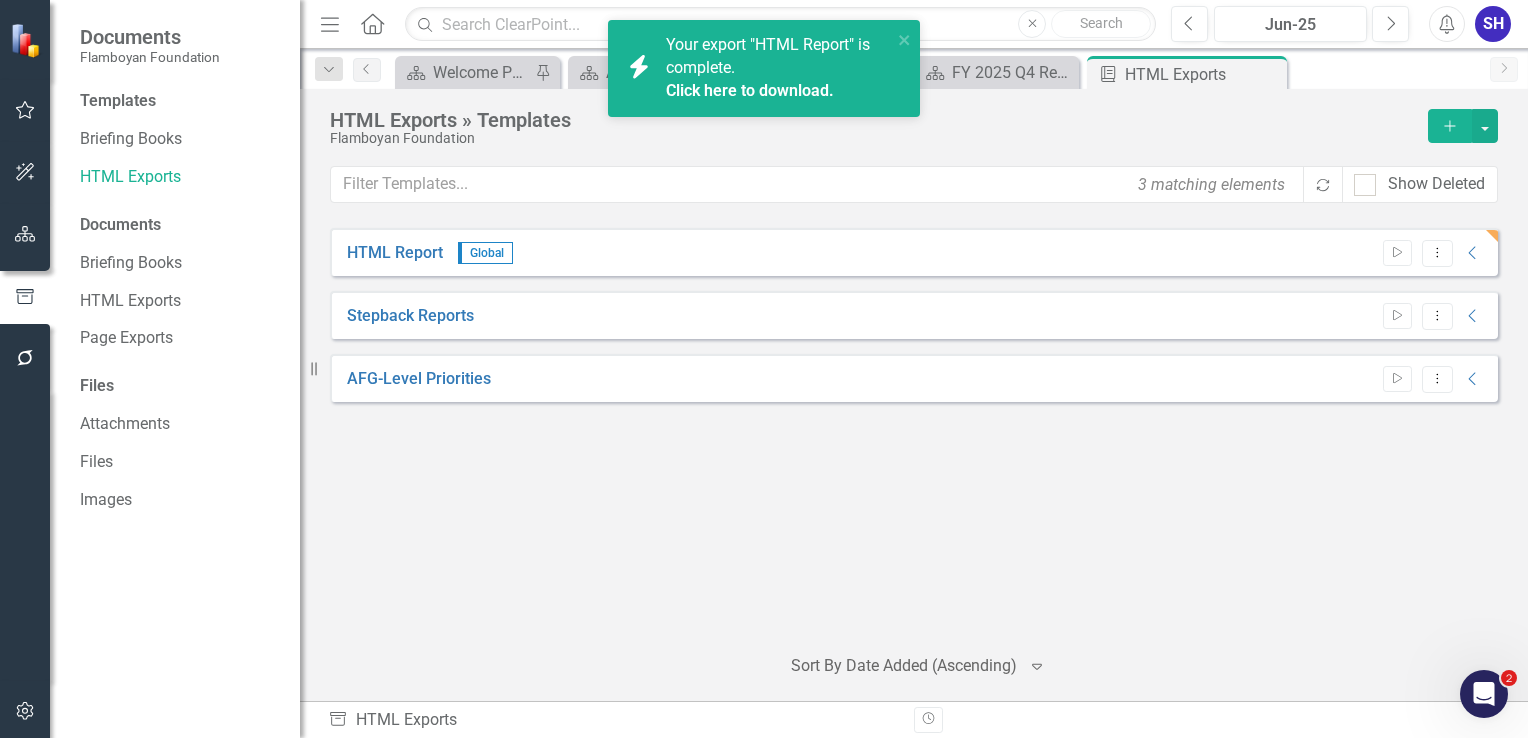 click on "Click here to download." at bounding box center [750, 90] 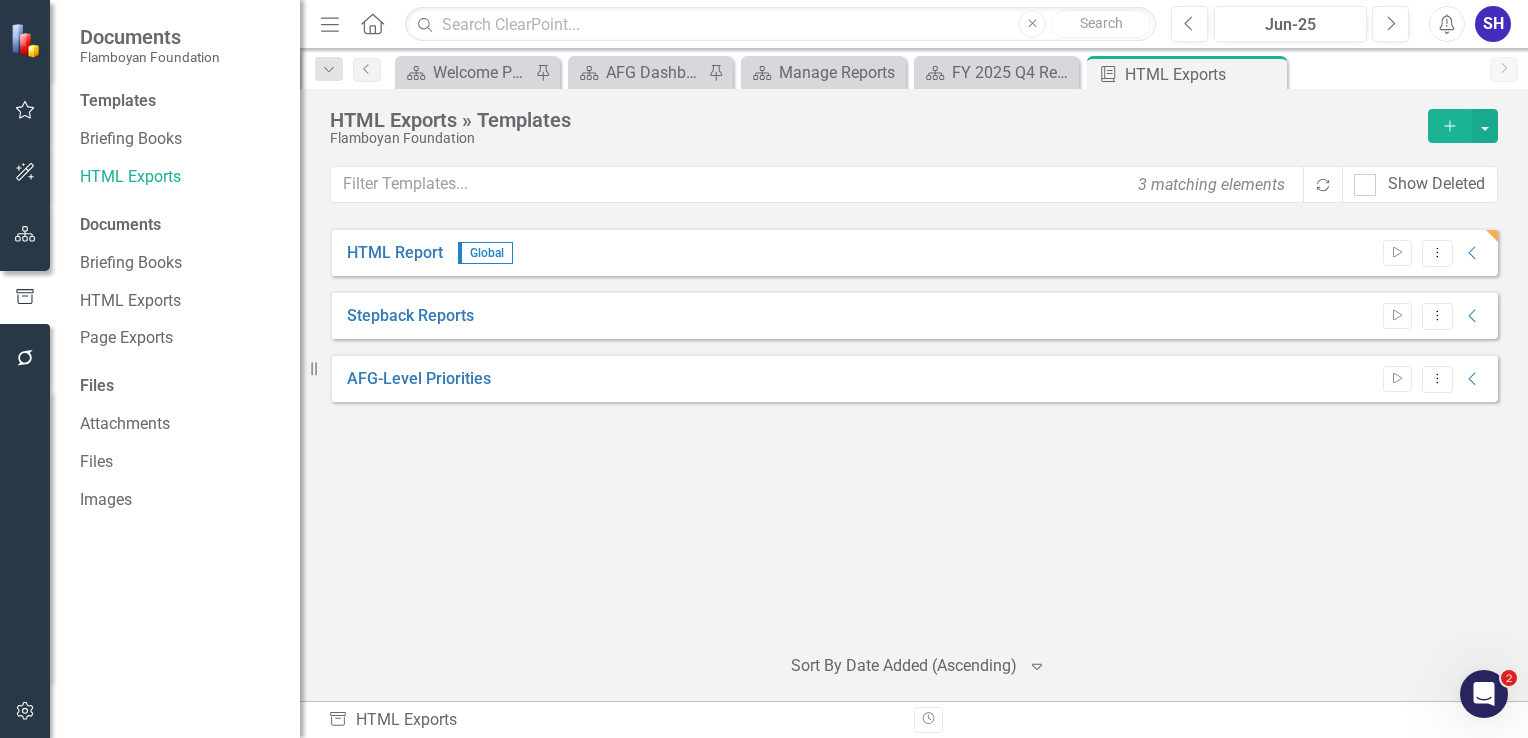 drag, startPoint x: 1432, startPoint y: 0, endPoint x: 642, endPoint y: 485, distance: 926.99786 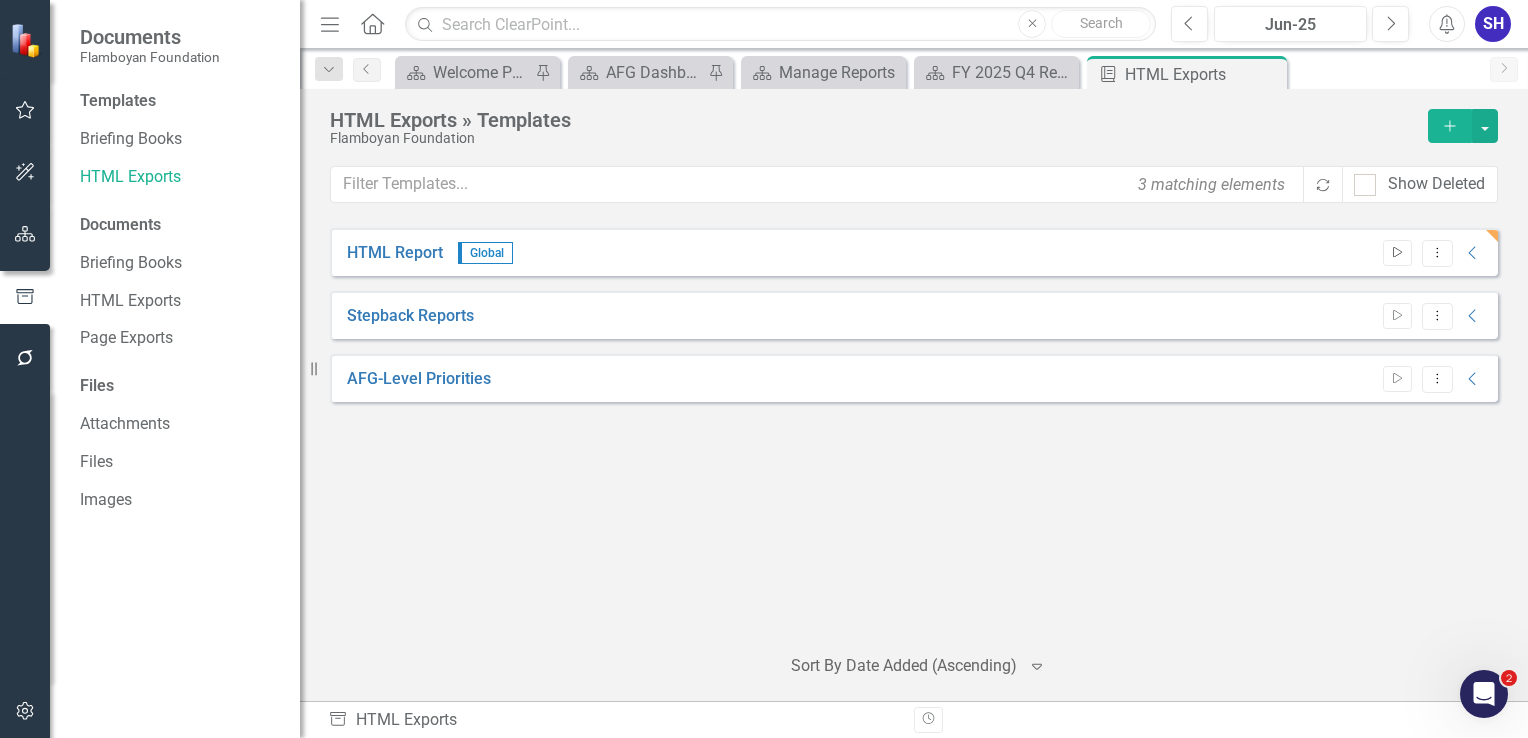 click on "Start" at bounding box center (1397, 253) 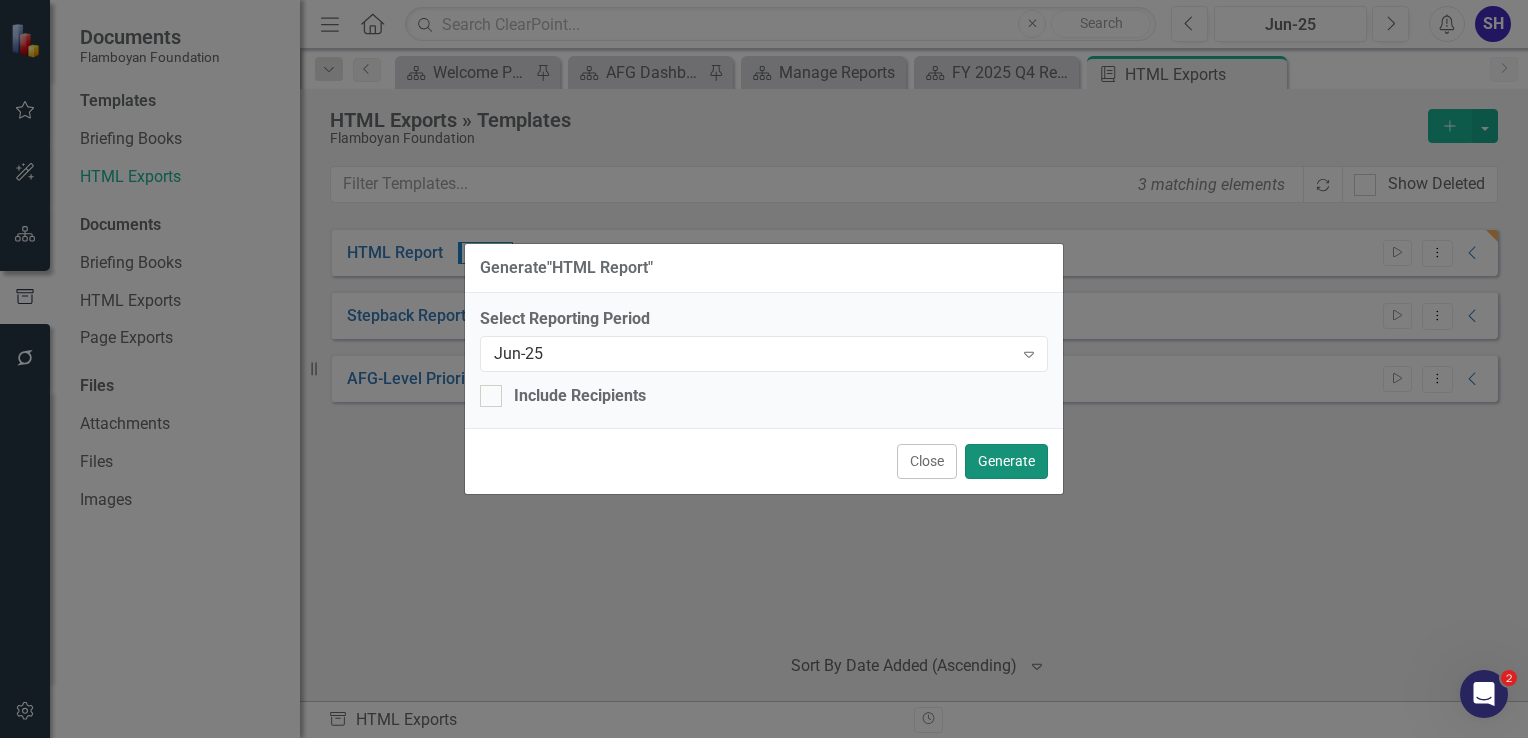 click on "Generate" at bounding box center (1006, 461) 